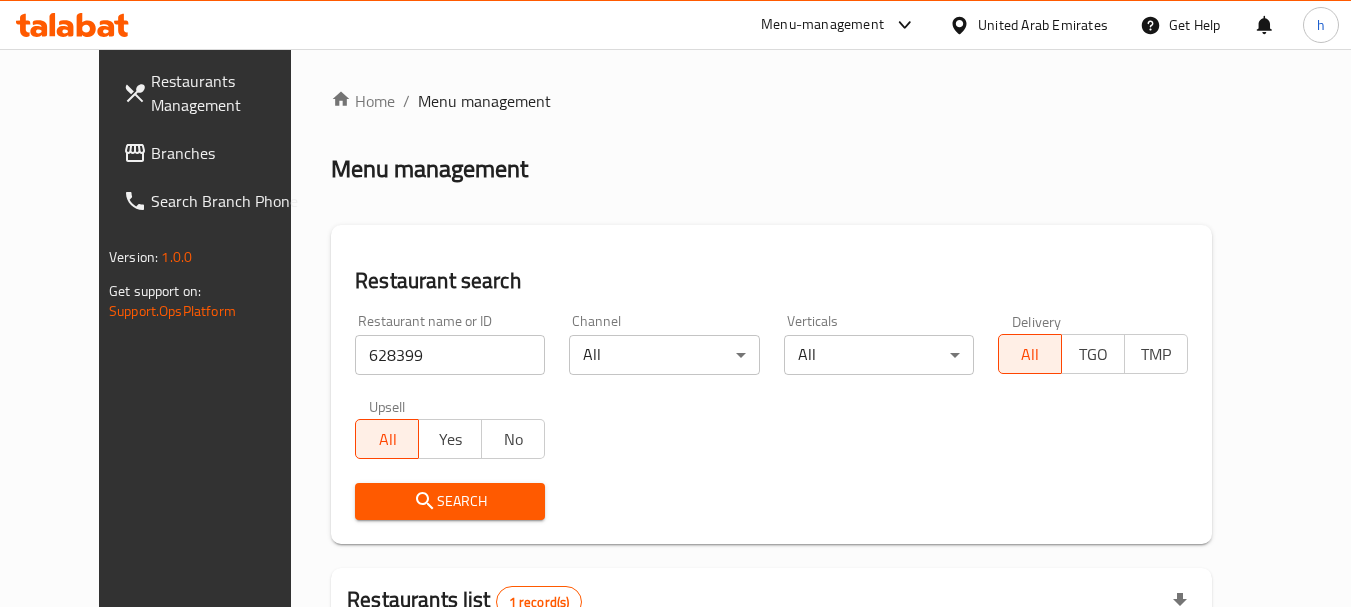 scroll, scrollTop: 268, scrollLeft: 0, axis: vertical 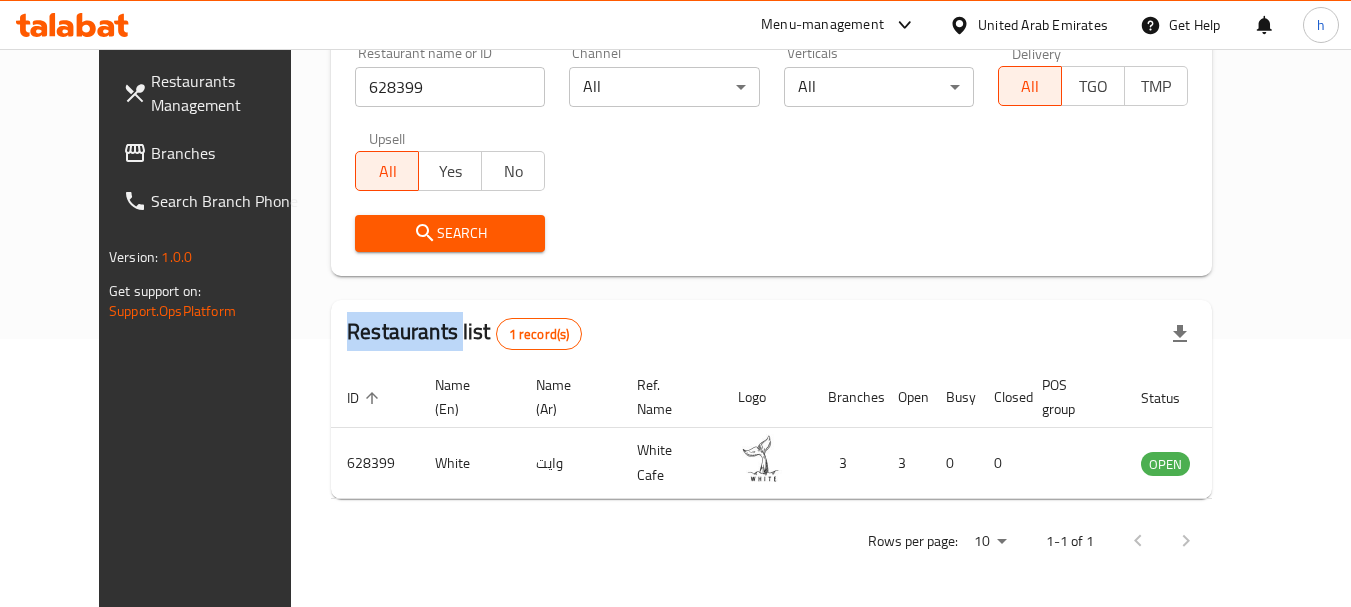 click on "Branches" at bounding box center (230, 153) 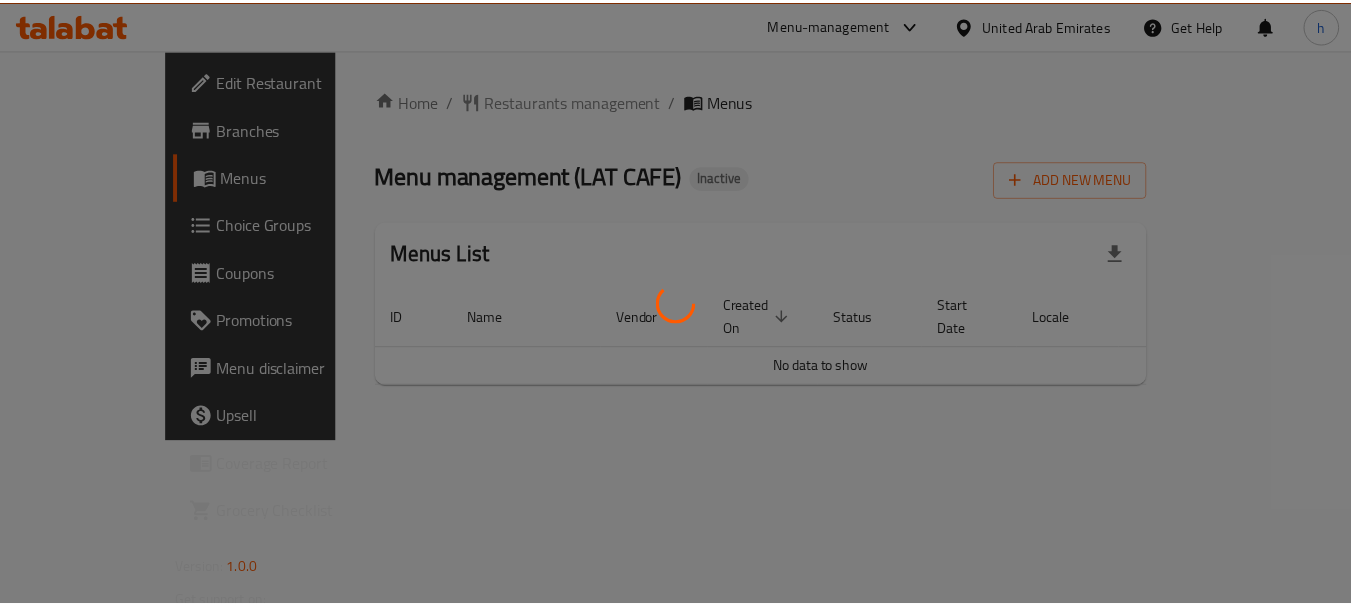 scroll, scrollTop: 0, scrollLeft: 0, axis: both 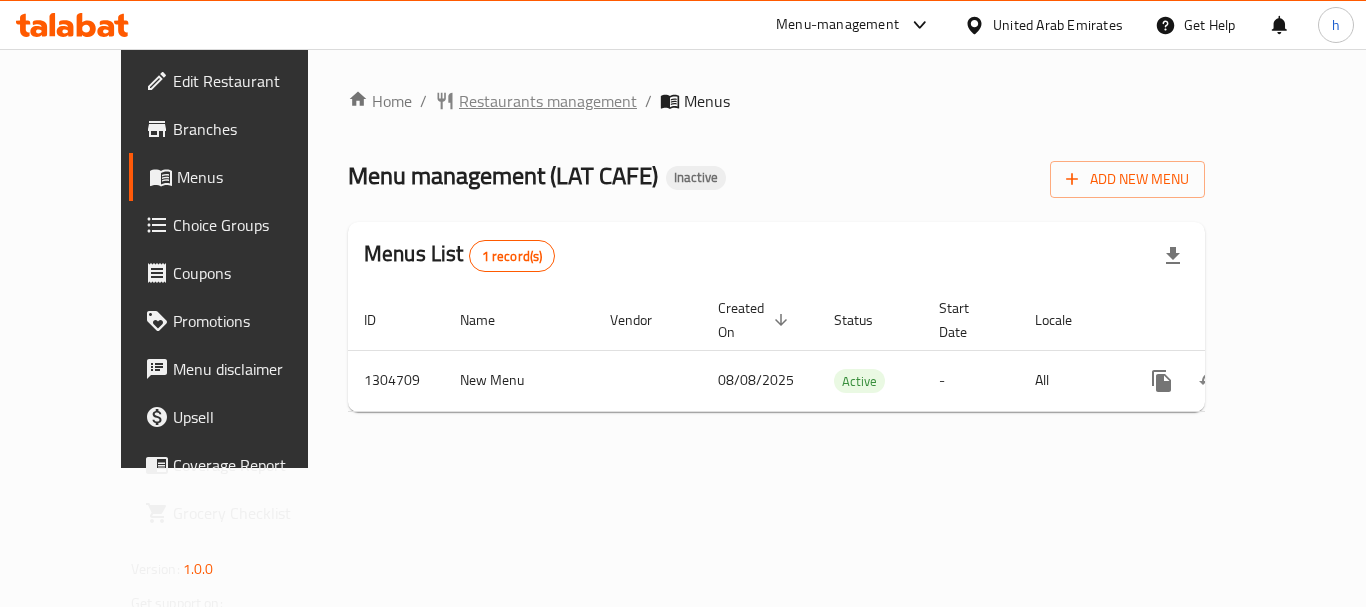 click on "Restaurants management" at bounding box center (548, 101) 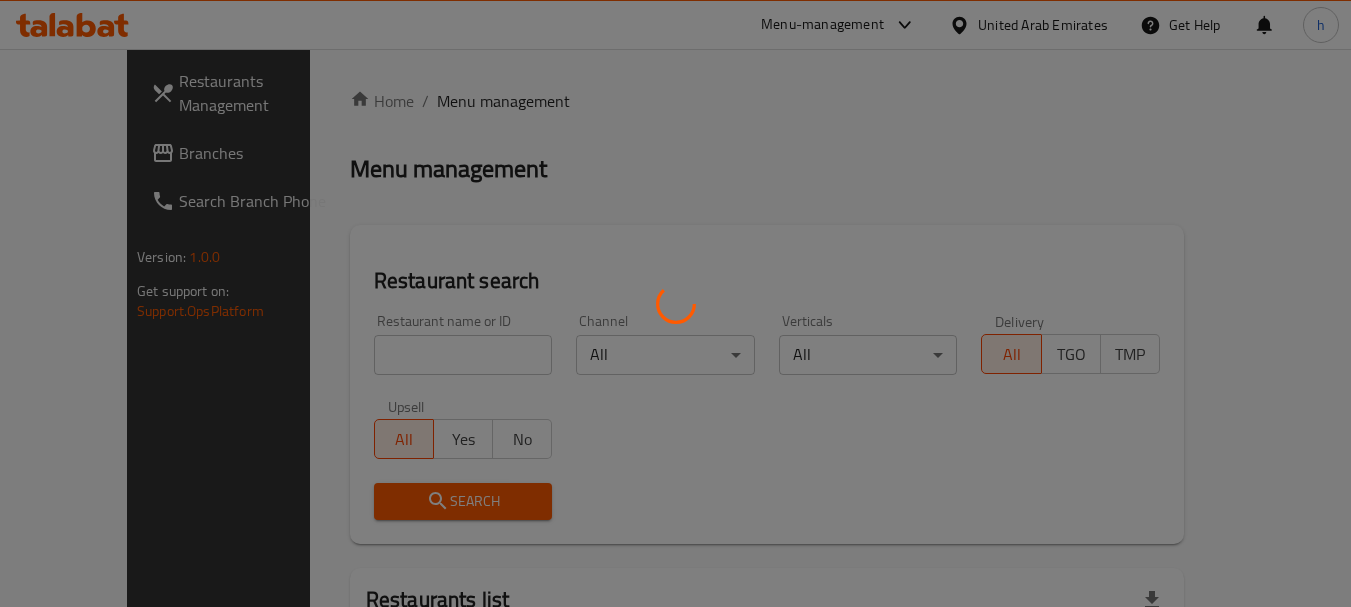 click at bounding box center (675, 303) 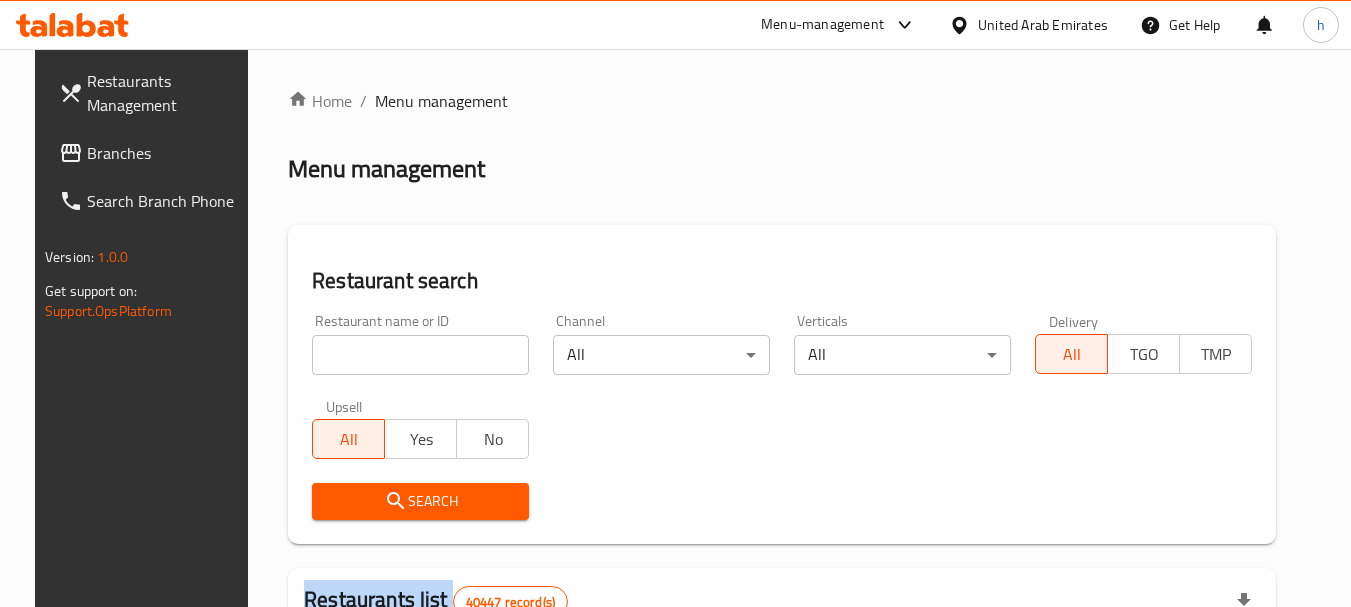 click at bounding box center (675, 303) 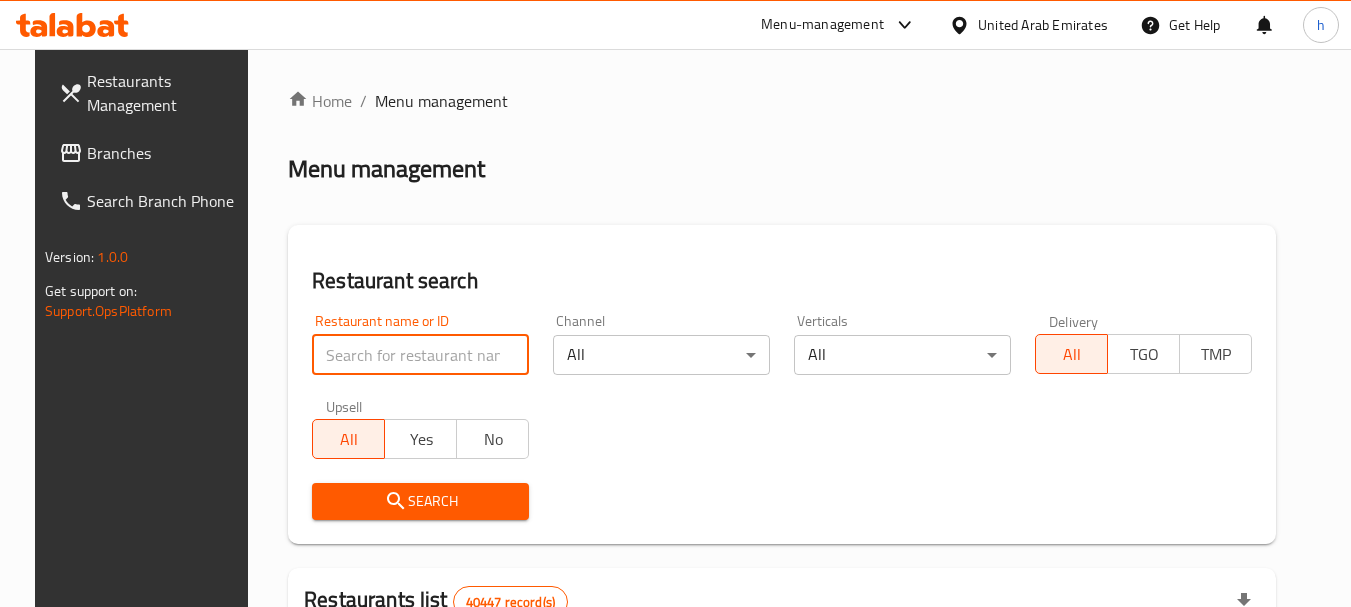 click at bounding box center (420, 355) 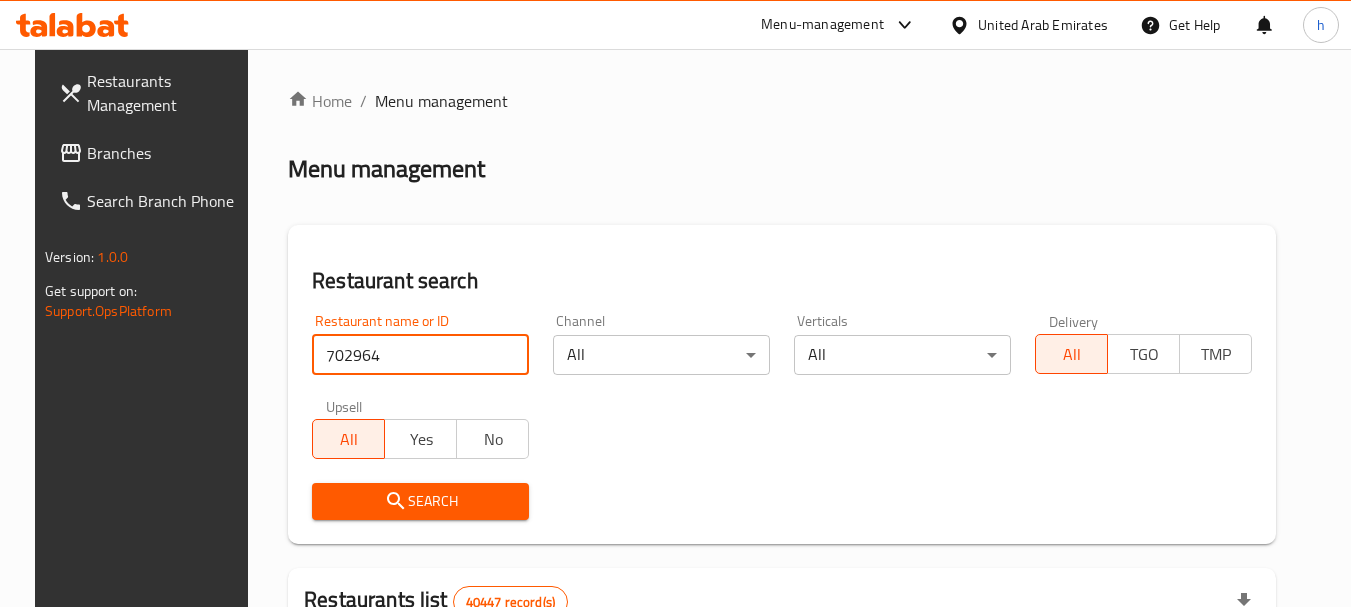 type on "702964" 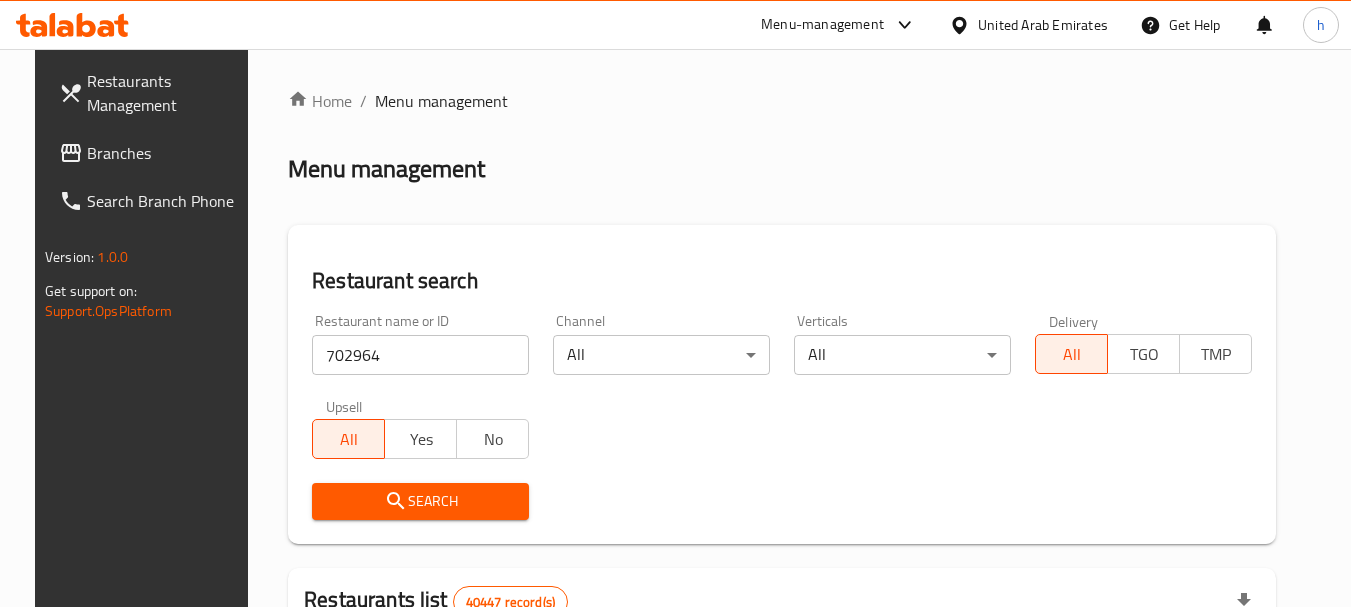 click on "Search" at bounding box center [420, 501] 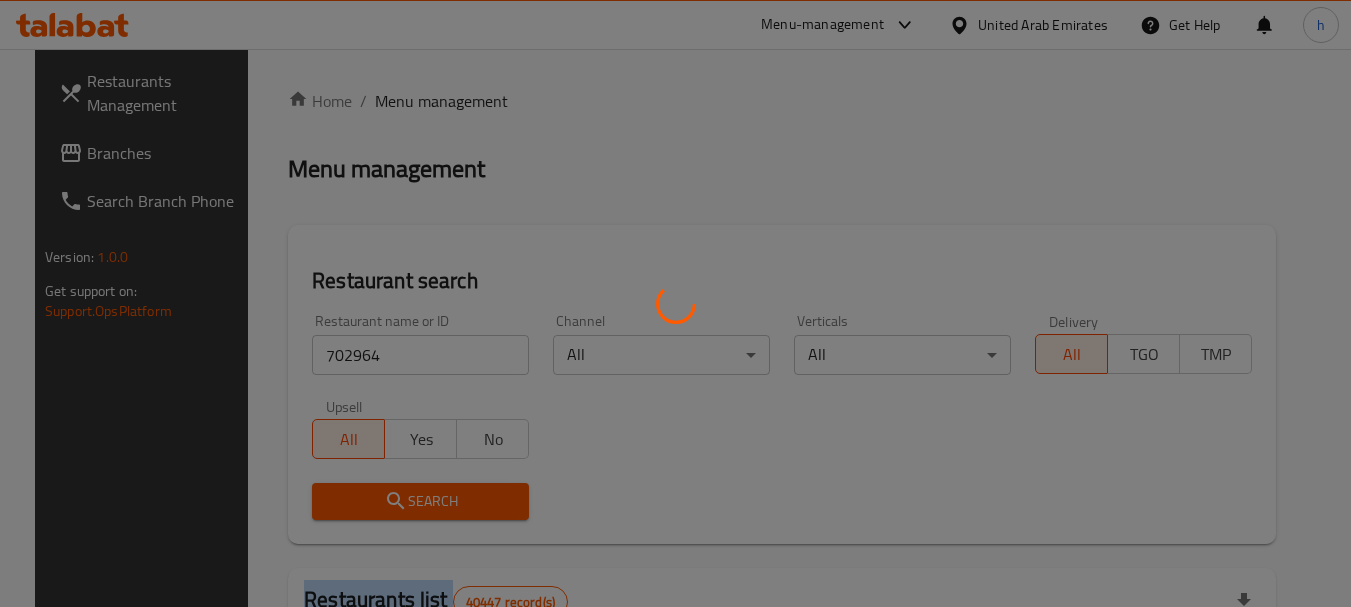 click at bounding box center (675, 303) 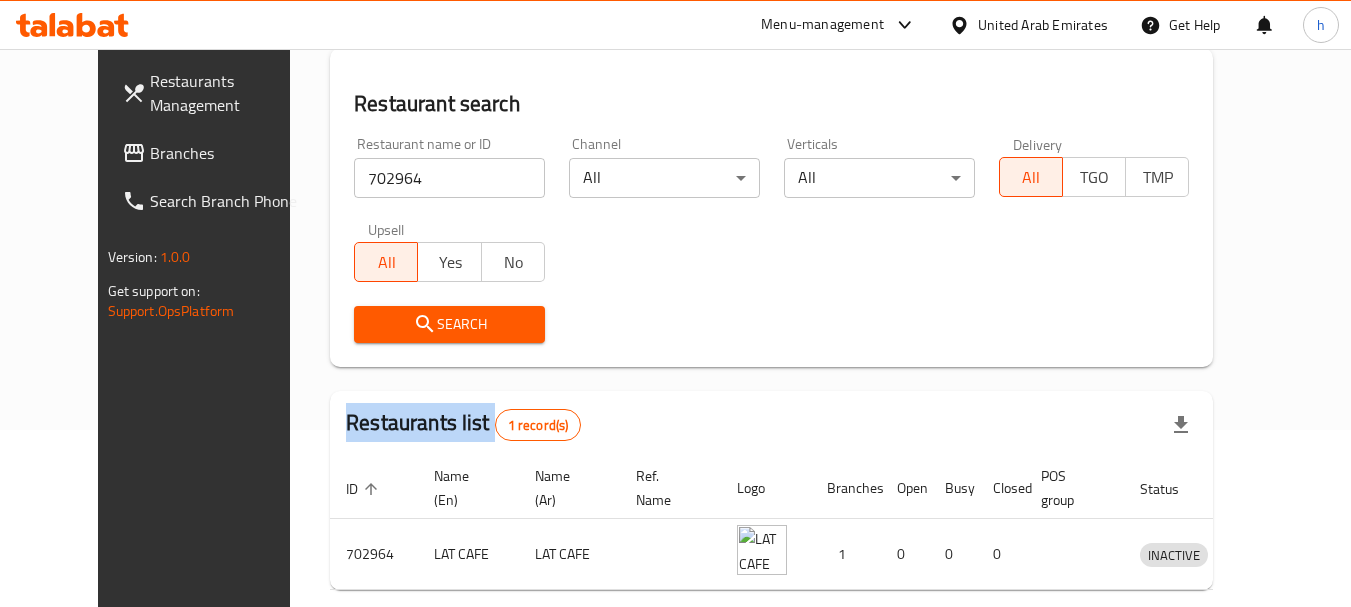 scroll, scrollTop: 0, scrollLeft: 0, axis: both 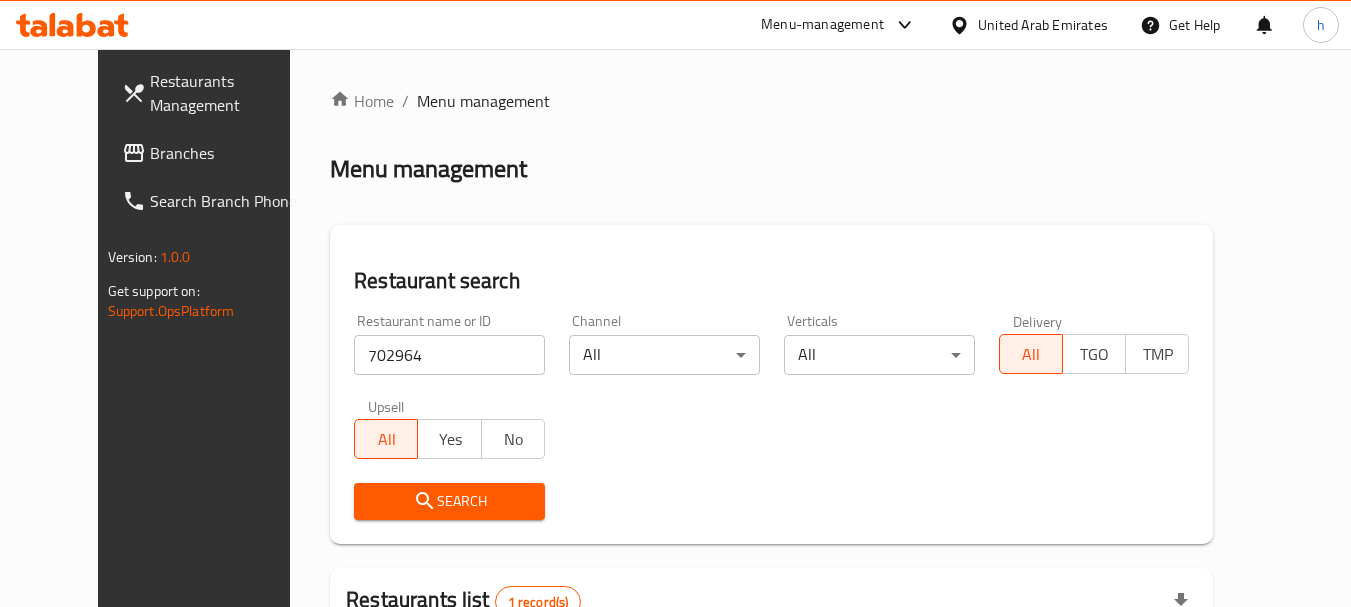 click on "United Arab Emirates" at bounding box center (1043, 25) 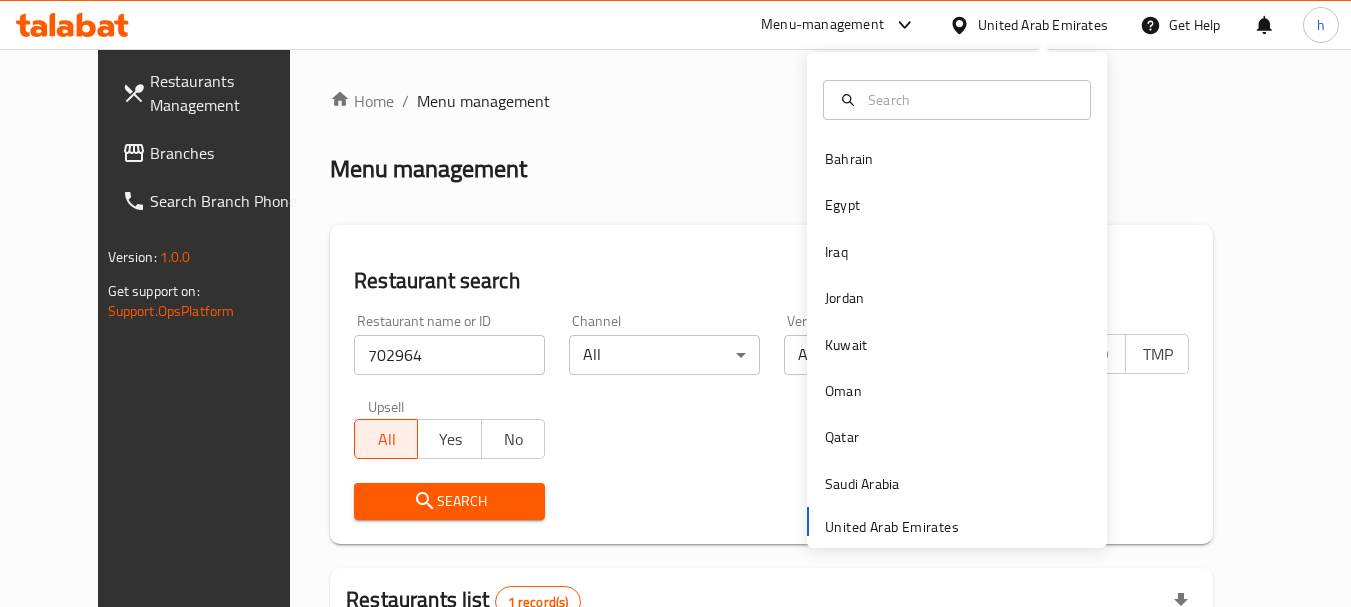 click on "United Arab Emirates" at bounding box center (1043, 25) 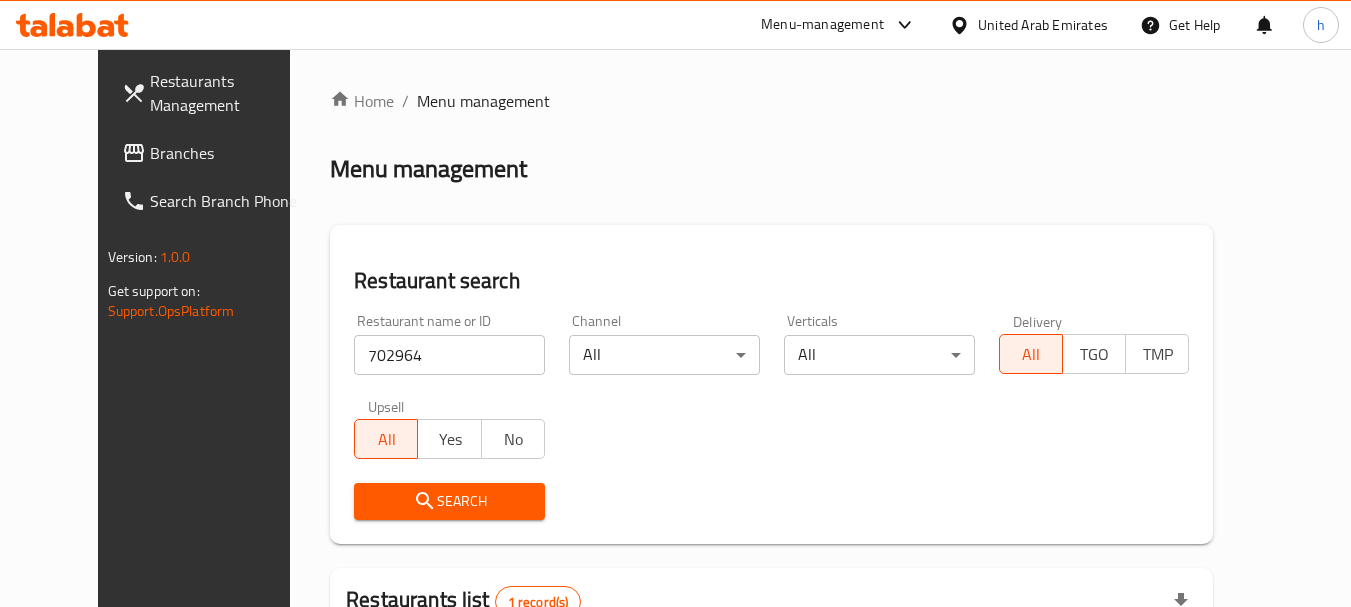 click on "United Arab Emirates" at bounding box center (1043, 25) 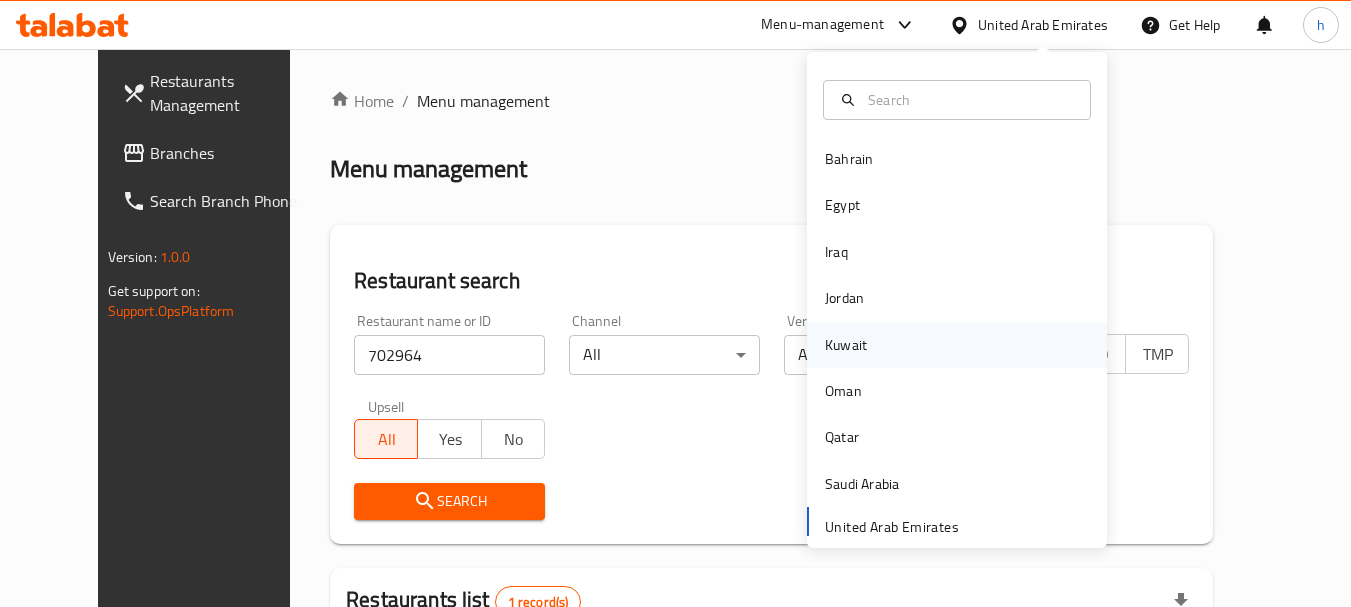 click on "Kuwait" at bounding box center (846, 345) 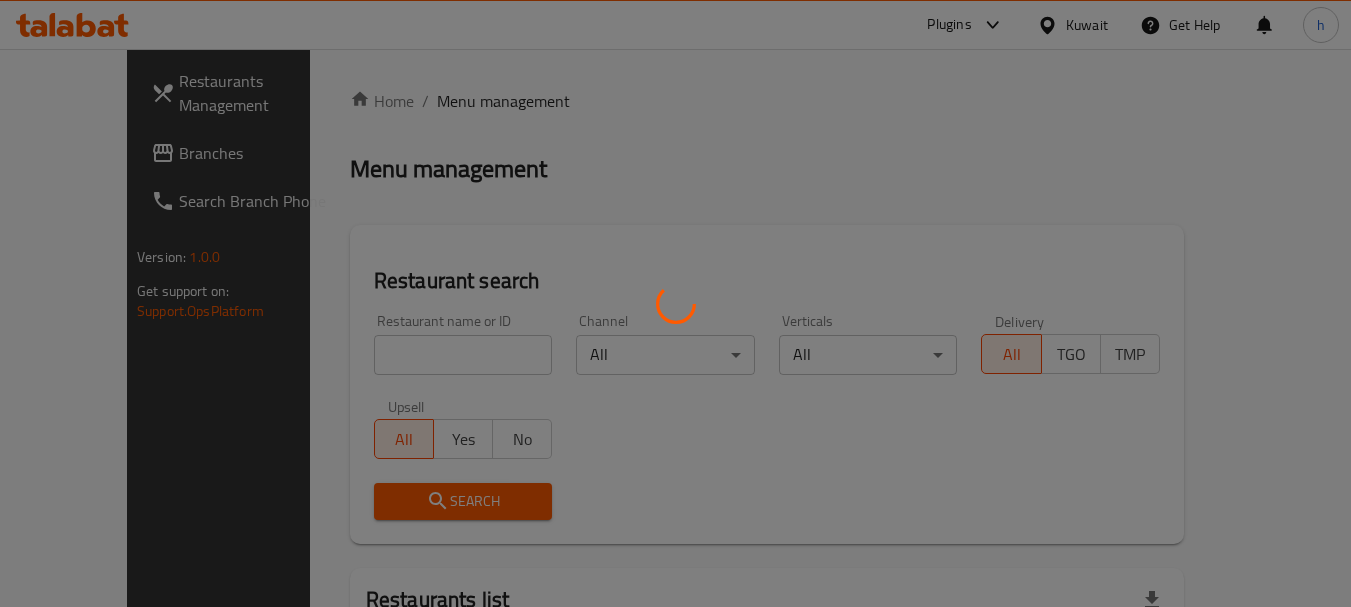click at bounding box center (675, 303) 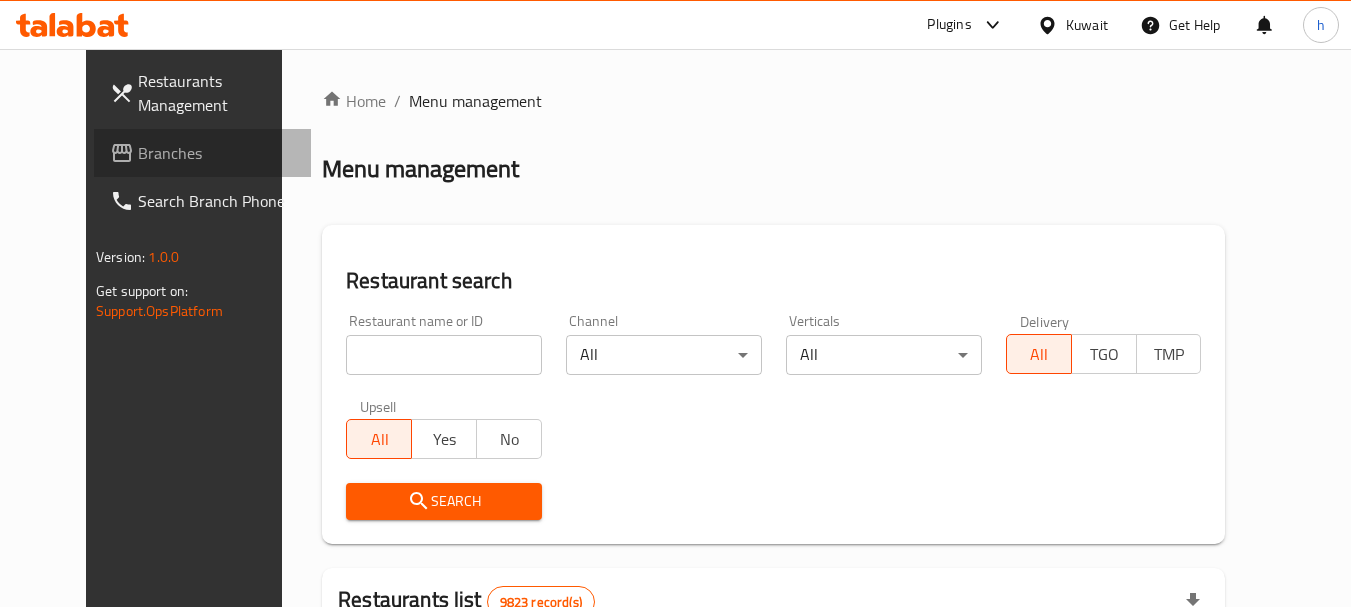 click on "Branches" at bounding box center (217, 153) 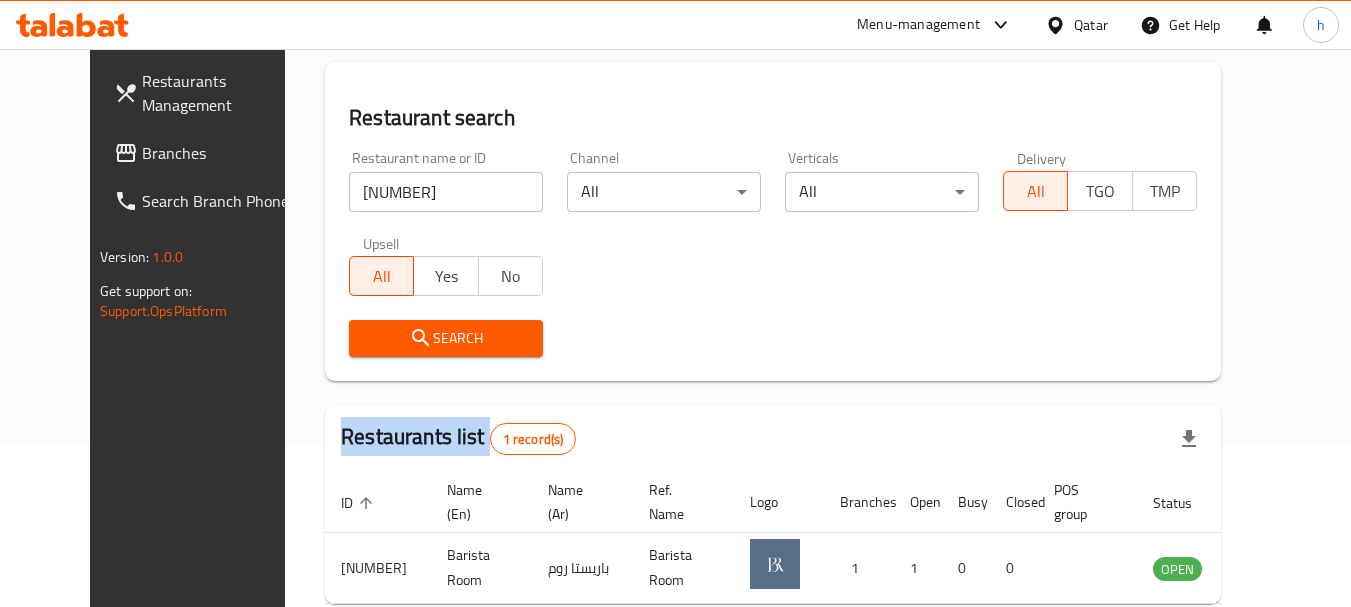 scroll, scrollTop: 0, scrollLeft: 0, axis: both 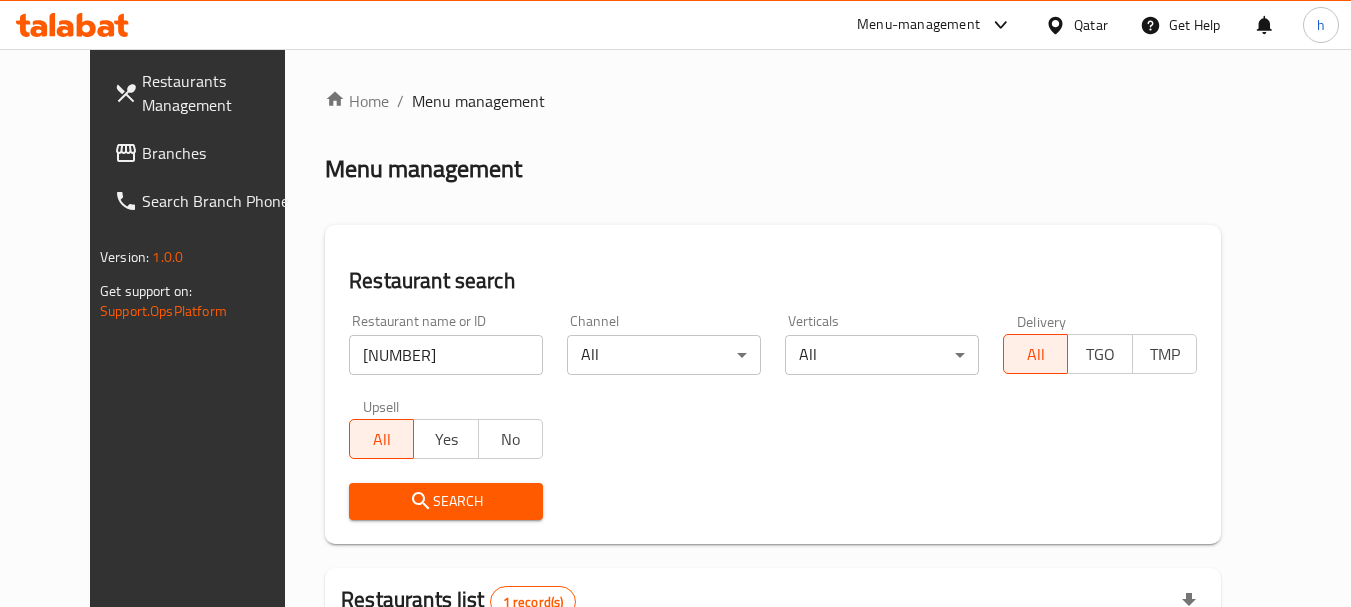 click on "Qatar" at bounding box center [1091, 25] 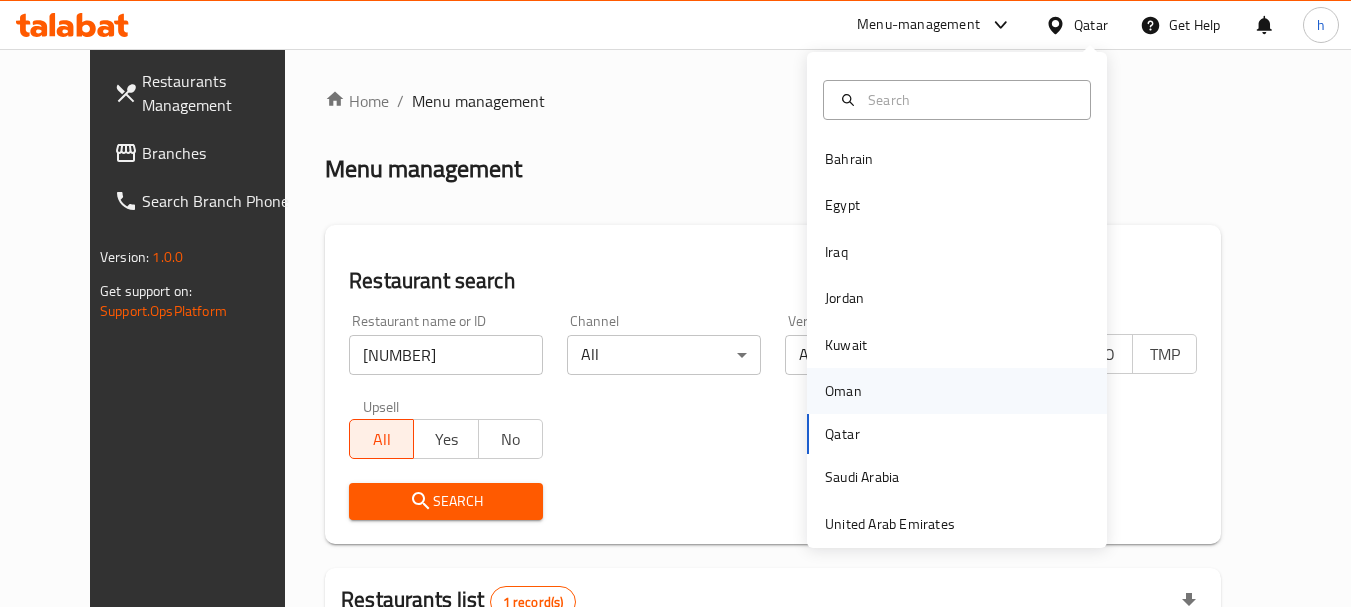 click on "Oman" at bounding box center (843, 391) 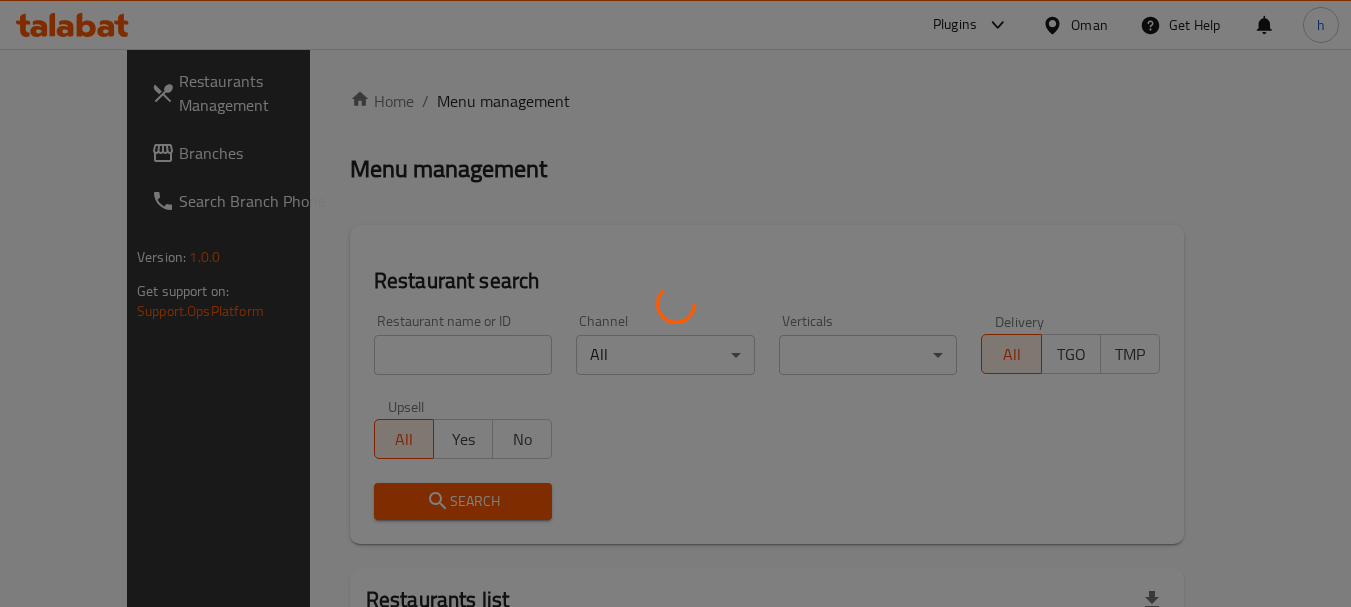 click at bounding box center [675, 303] 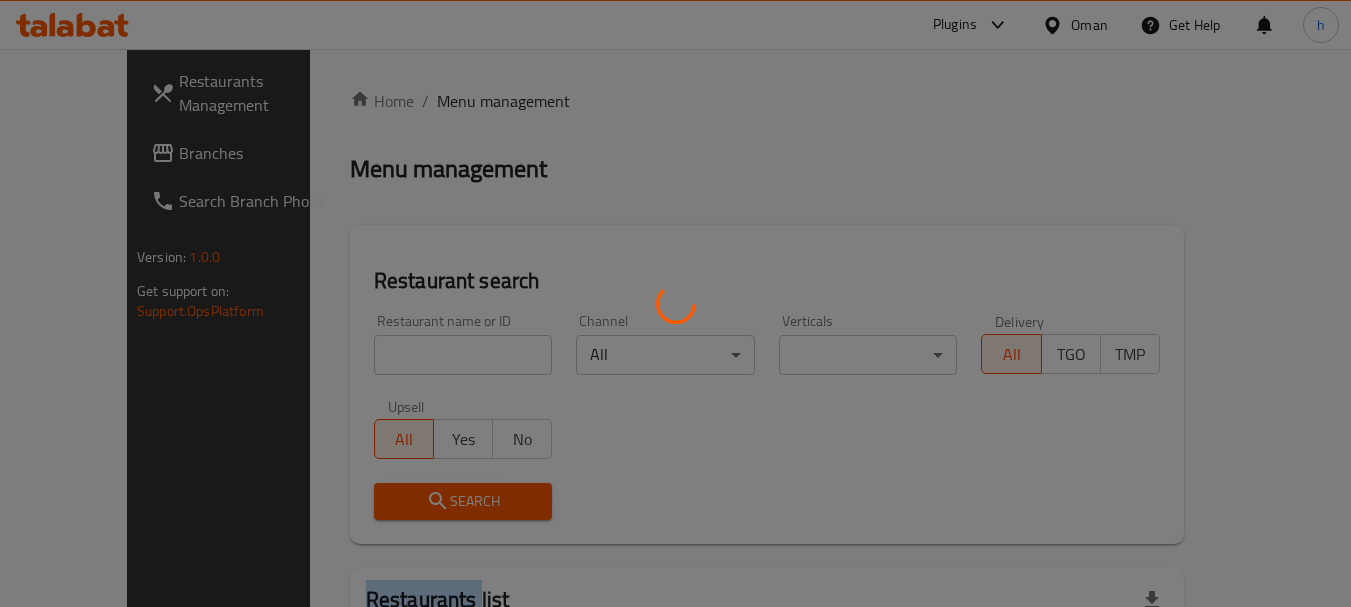 click at bounding box center [675, 303] 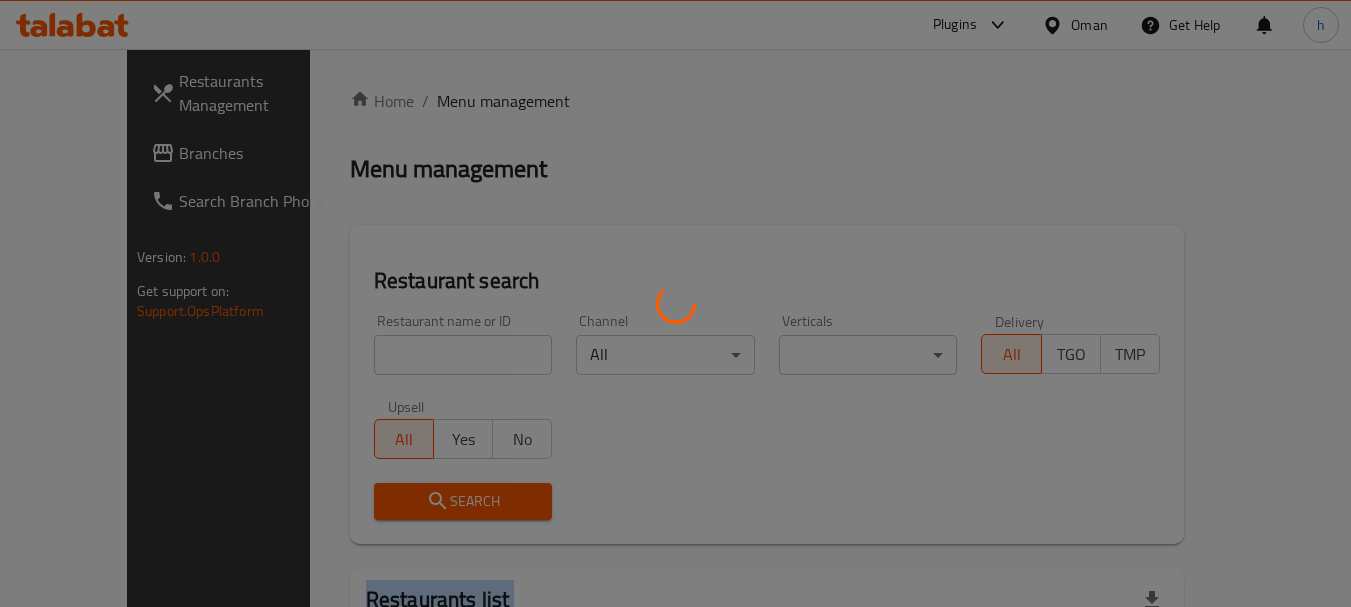 click at bounding box center [675, 303] 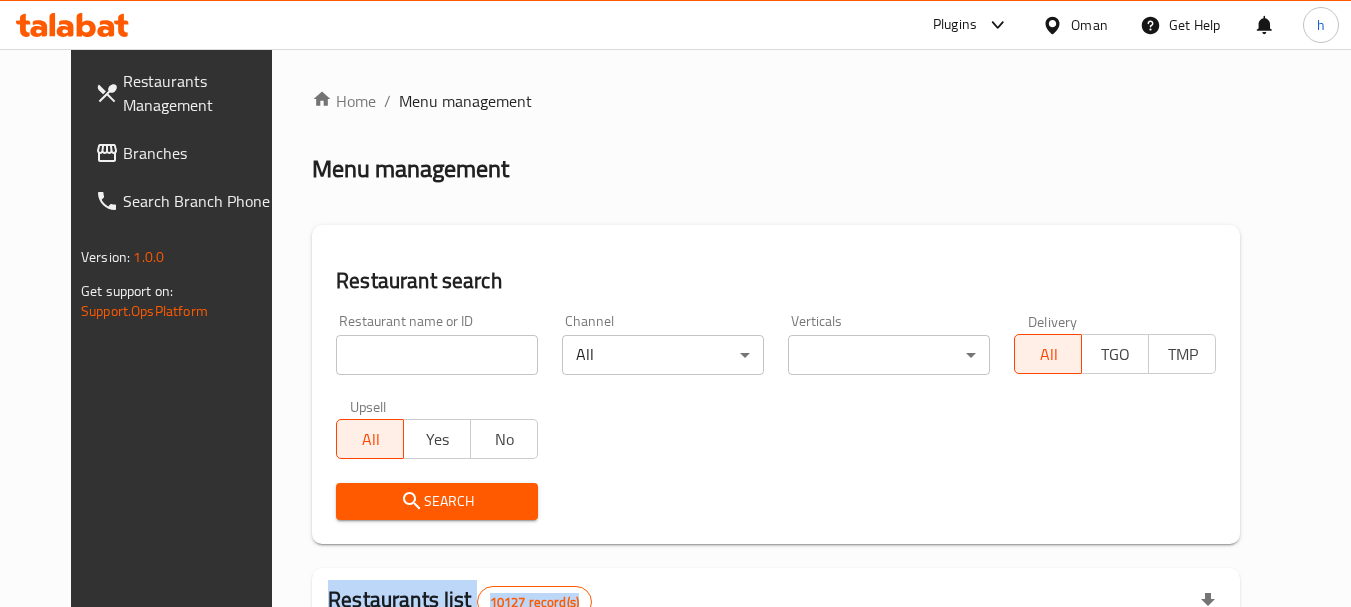 click on "Branches" at bounding box center (202, 153) 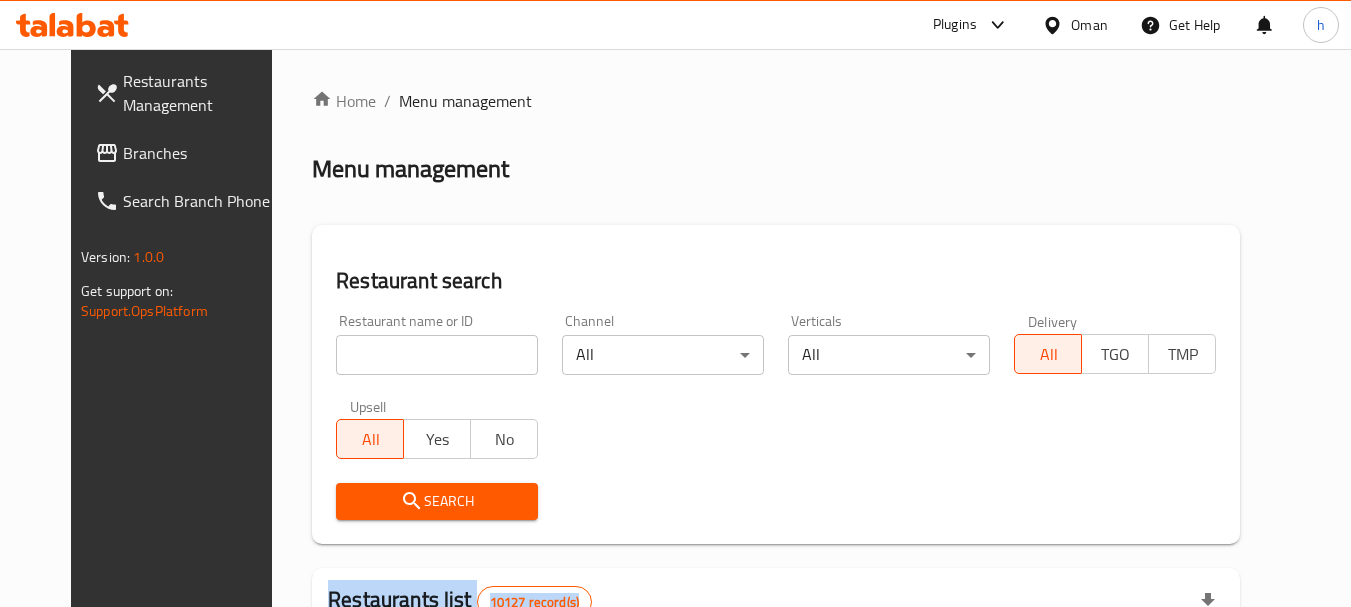 click on "Branches" at bounding box center (202, 153) 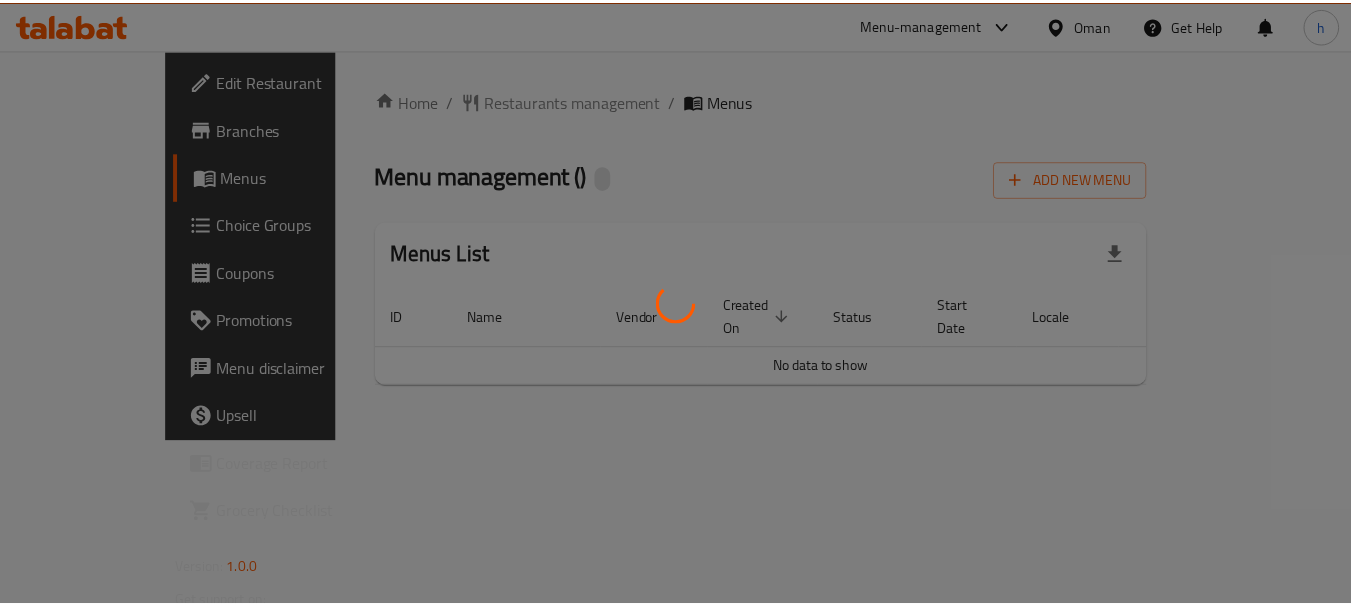 scroll, scrollTop: 0, scrollLeft: 0, axis: both 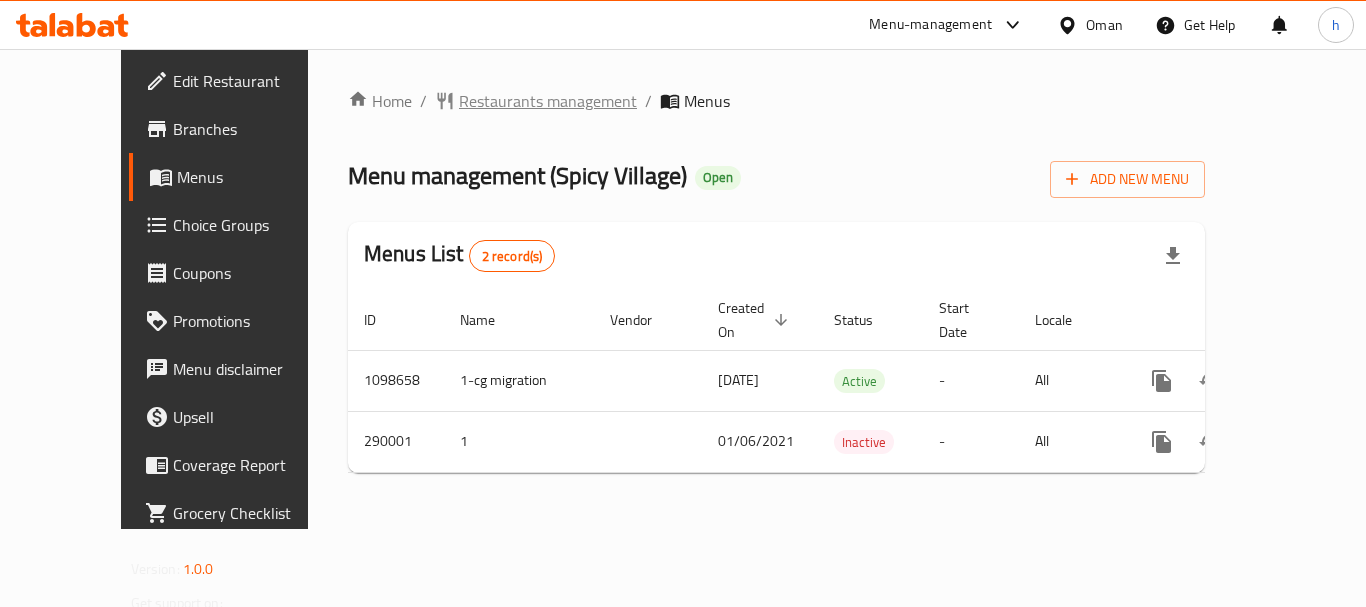 click on "Restaurants management" at bounding box center [548, 101] 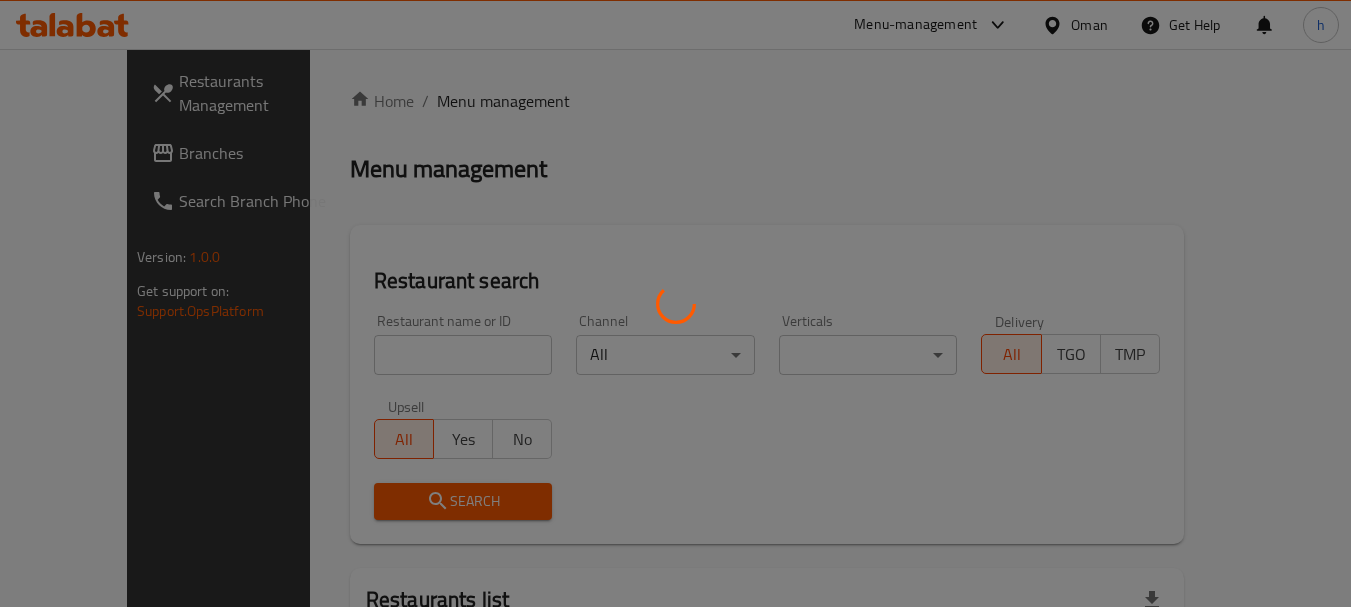 click at bounding box center (675, 303) 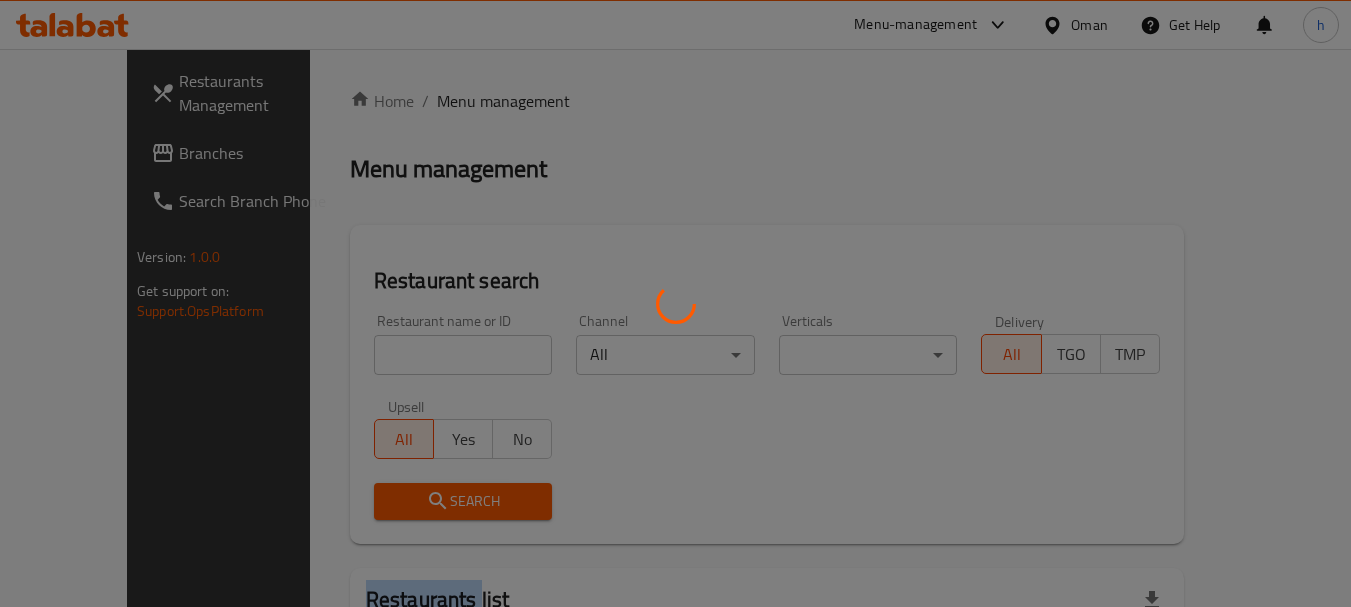 click at bounding box center [675, 303] 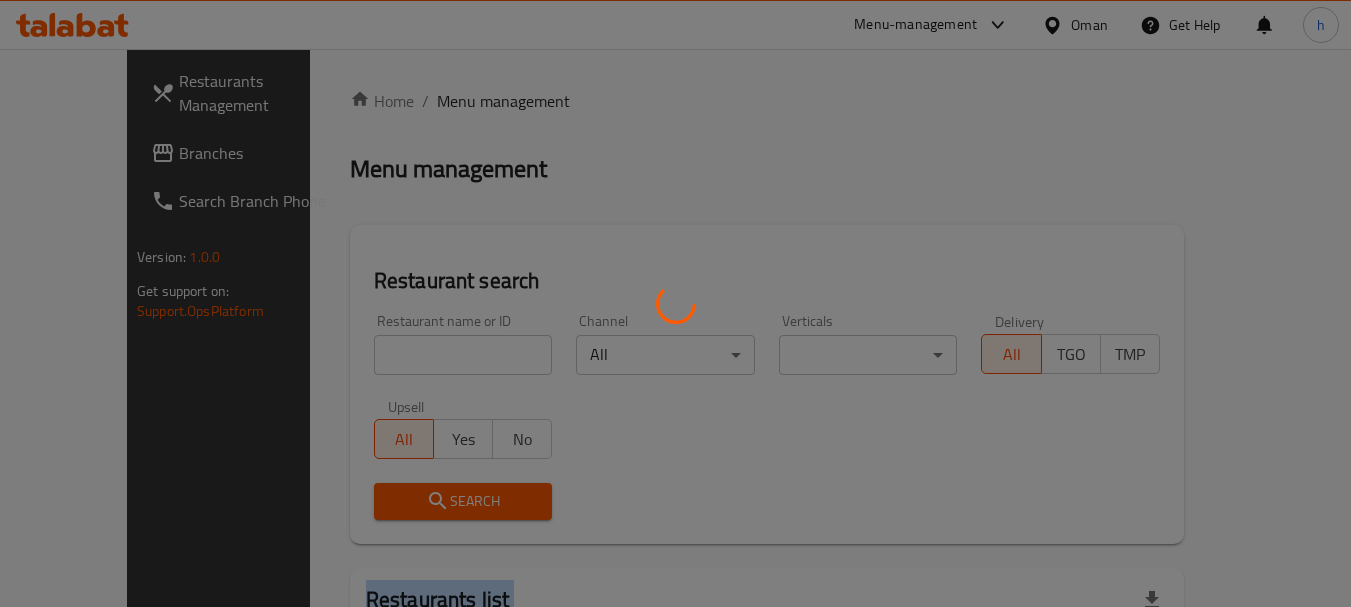 click at bounding box center [675, 303] 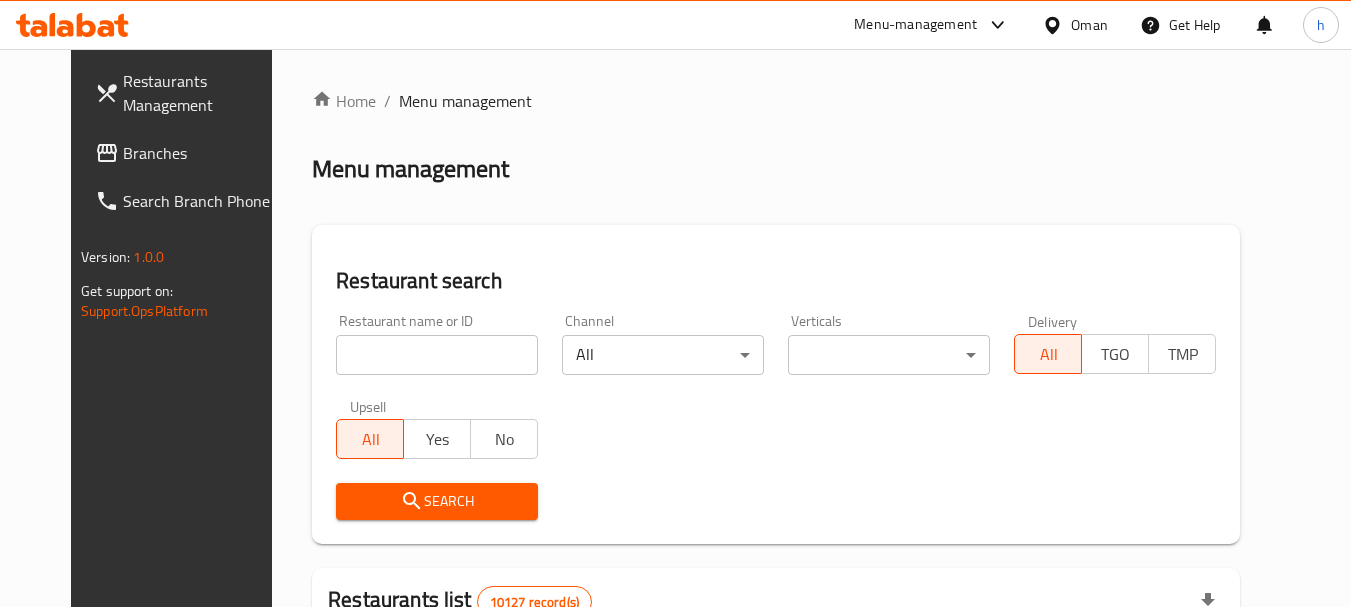 click at bounding box center (437, 355) 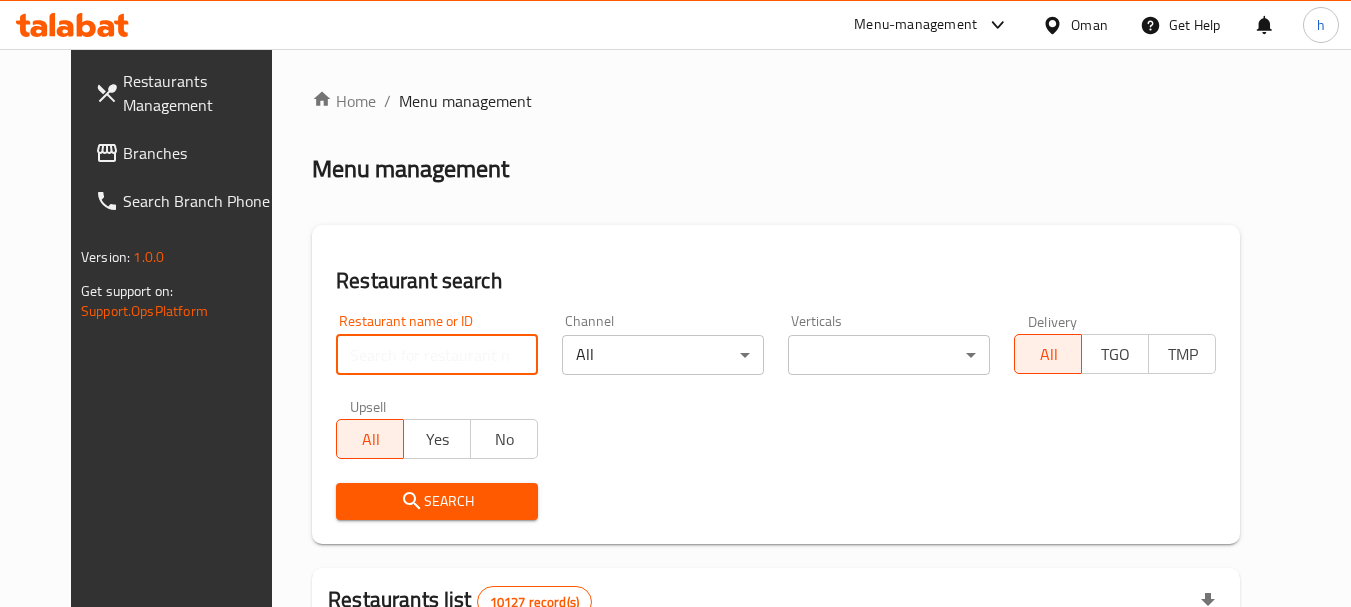 paste on "628377" 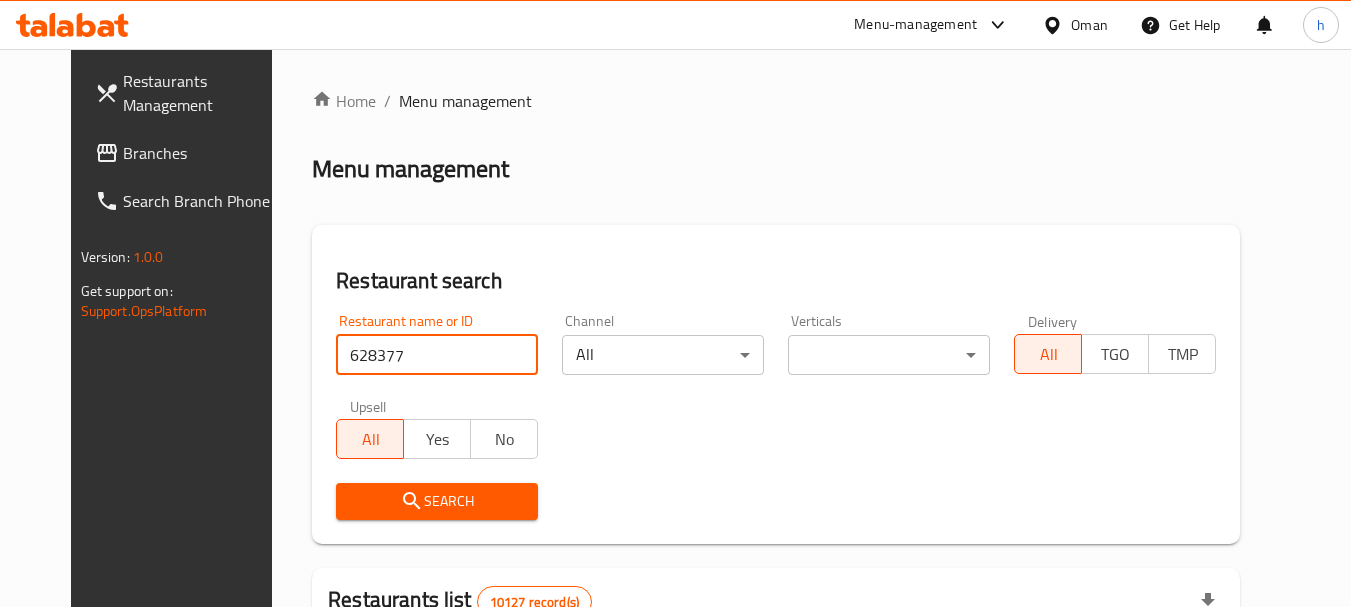 type on "628377" 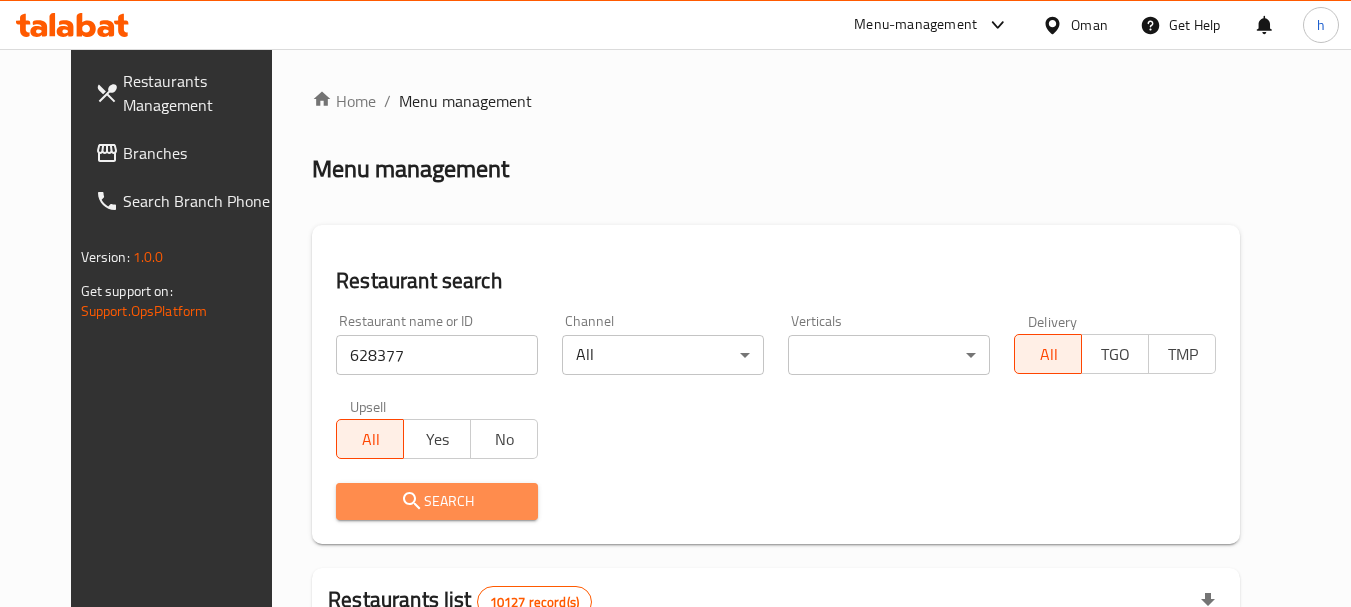 click on "Search" at bounding box center (437, 501) 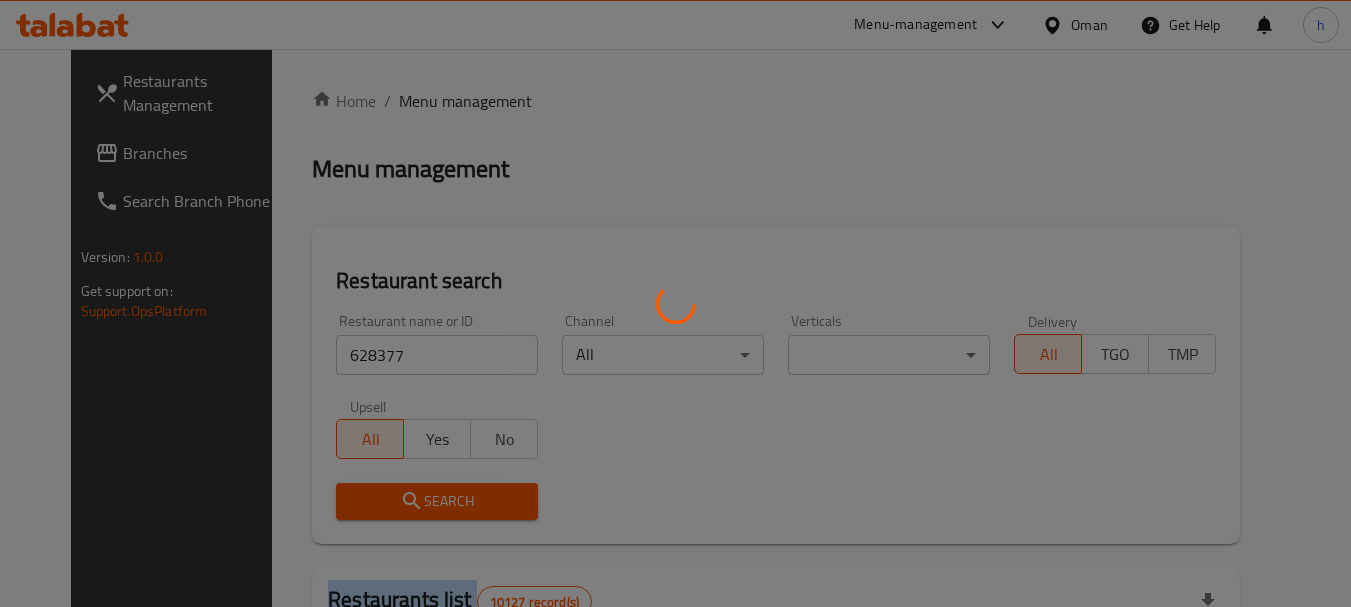 click at bounding box center (675, 303) 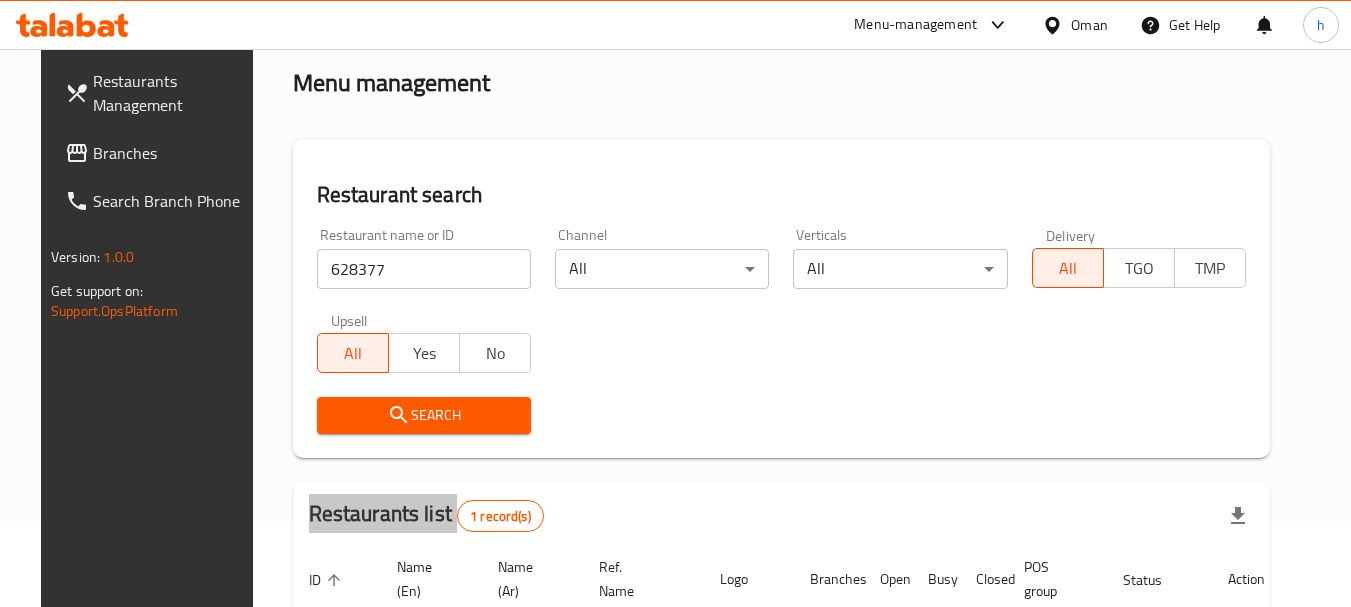 scroll, scrollTop: 268, scrollLeft: 0, axis: vertical 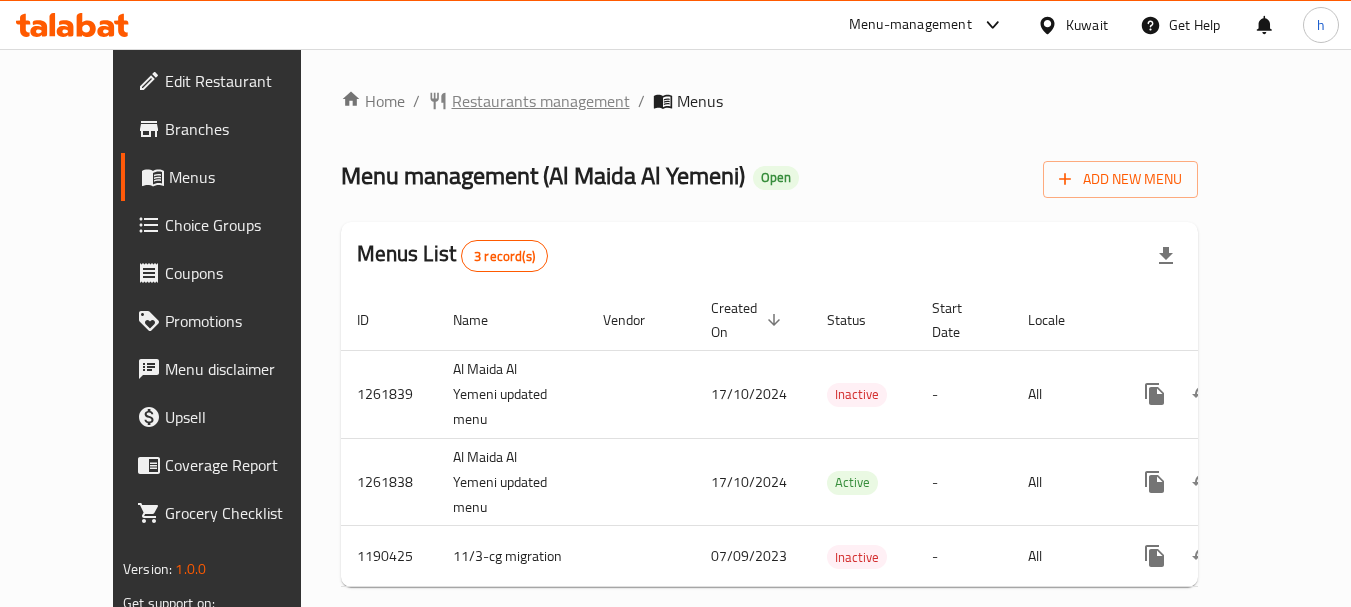 click on "Restaurants management" at bounding box center [541, 101] 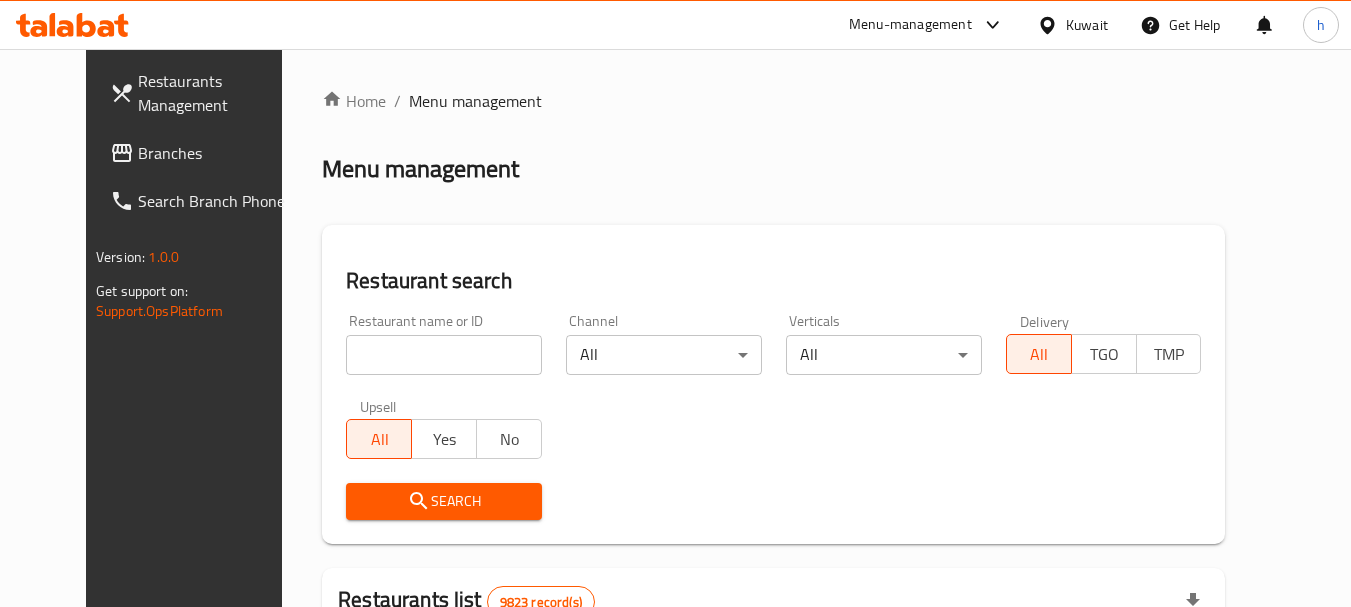 click on "Home / Menu management Menu management Restaurant search Restaurant name or ID Restaurant name or ID Channel All ​ Verticals All ​ Delivery All TGO TMP Upsell All Yes No   Search Restaurants list   9823 record(s) ID sorted ascending Name (En) Name (Ar) Ref. Name Logo Branches Open Busy Closed POS group Status Action 1 Little Caesars  ليتل سيزرز 6 0 0 0 INACTIVE 2 Pizza Hut بيتزا هت 68 0 0 2 KFG HIDDEN 3 old kfg BK-3 old kfg BK-3 77 0 0 0 KFG HIDDEN 4 Hardee's هارديز 58 51 0 0 Americana-Digital OPEN 5 Chicken Tikka دجاج تكا 15 12 0 0 OPEN 6 KFC كنتاكى 69 61 0 0 Americana-Digital OPEN 7 Dairy Queen ديري كوين 0 0 0 0 OPEN 8 Mais Alghanim ميس الغانم 11 11 0 0 OCIMS OPEN 9 Maki ماكي 2 2 0 0 OPEN 10 Rose PATISSERIE روز للمعجنات 1 1 0 0 OPEN Rows per page: 10 1-10 of 9823" at bounding box center (773, 692) 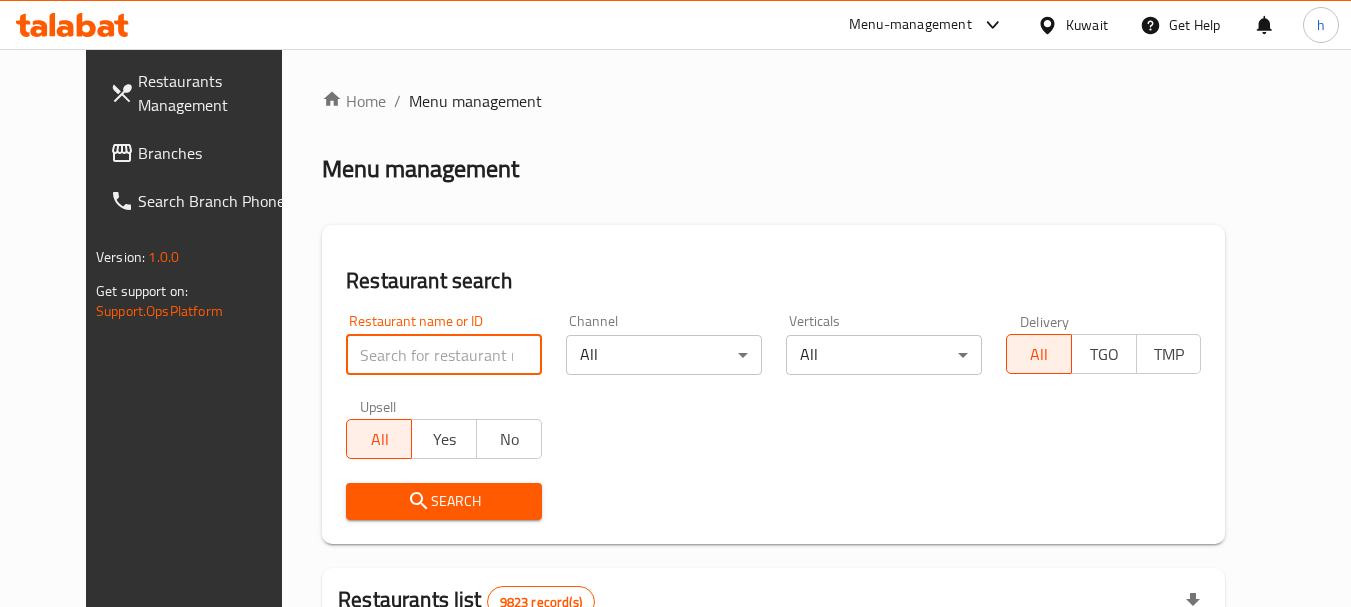 click at bounding box center (444, 355) 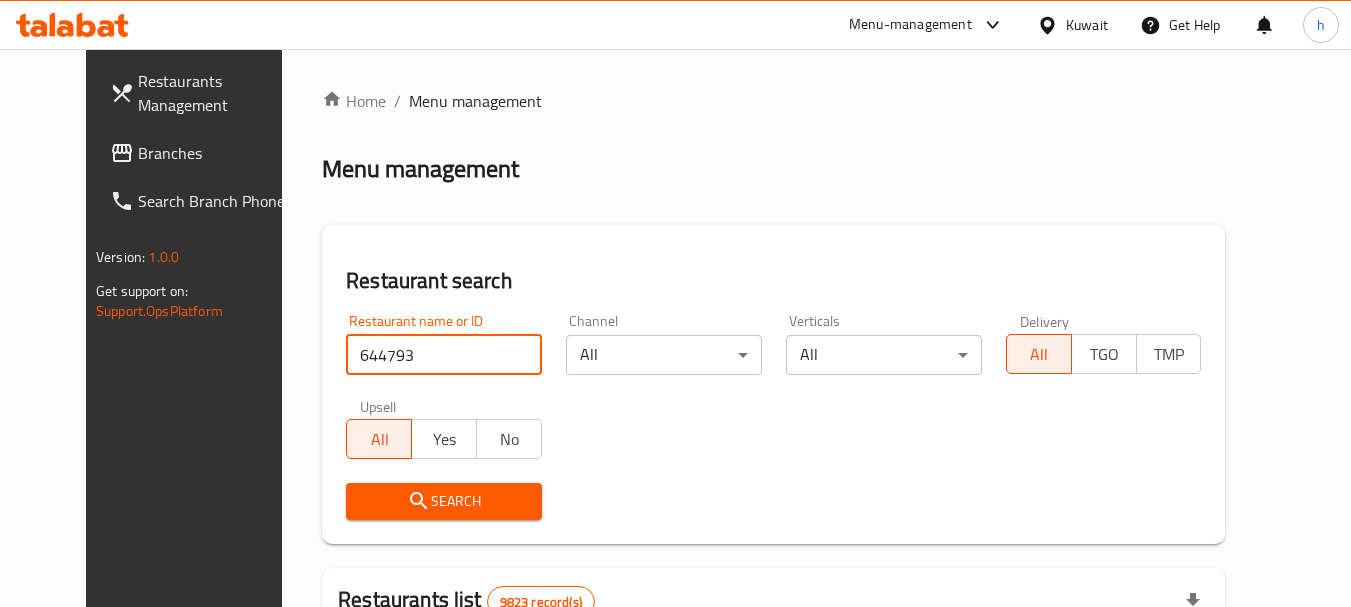 type on "644793" 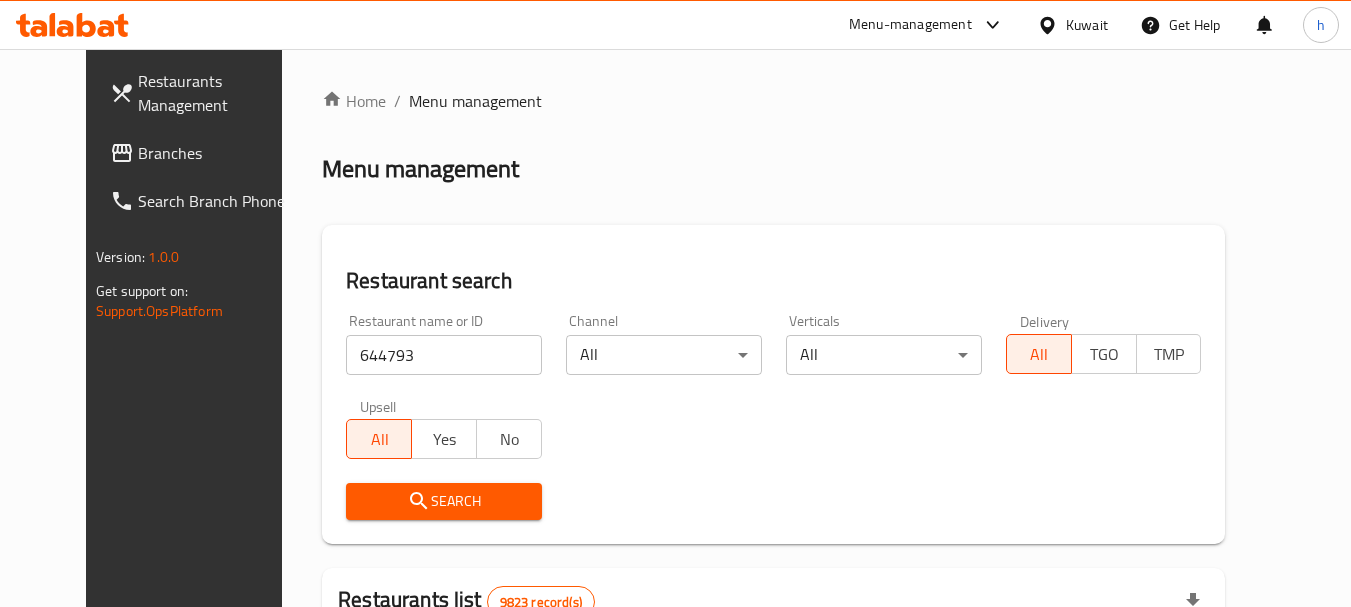 click on "Search" at bounding box center (444, 501) 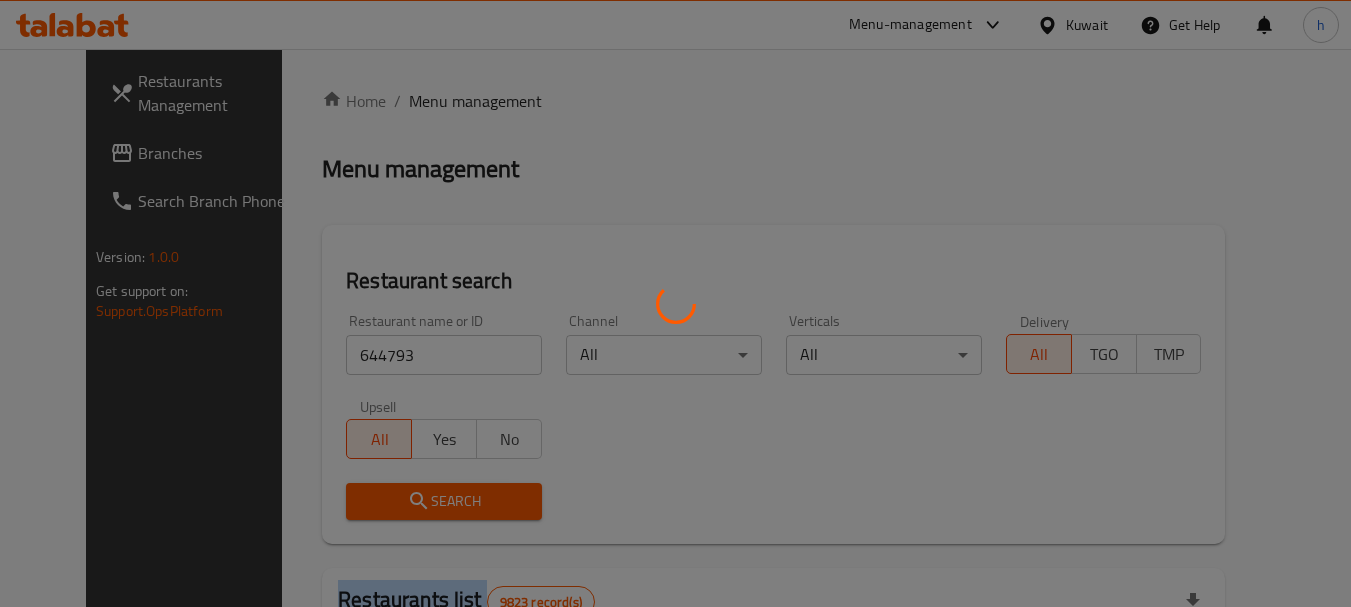 click at bounding box center [675, 303] 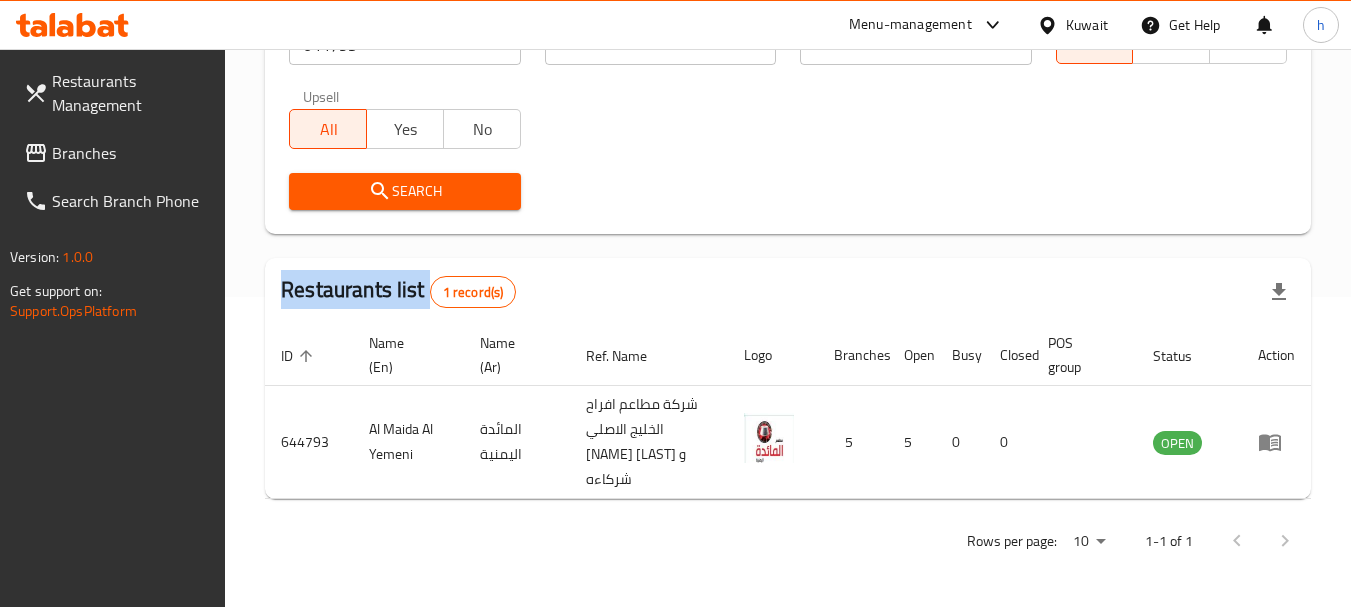 scroll, scrollTop: 310, scrollLeft: 0, axis: vertical 